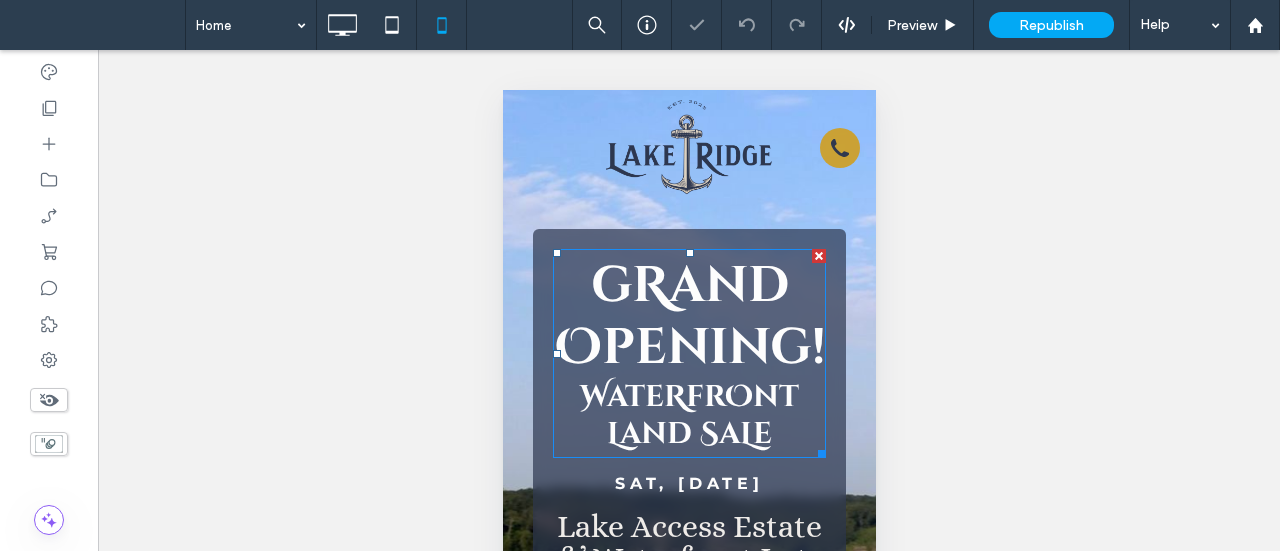 scroll, scrollTop: 0, scrollLeft: 0, axis: both 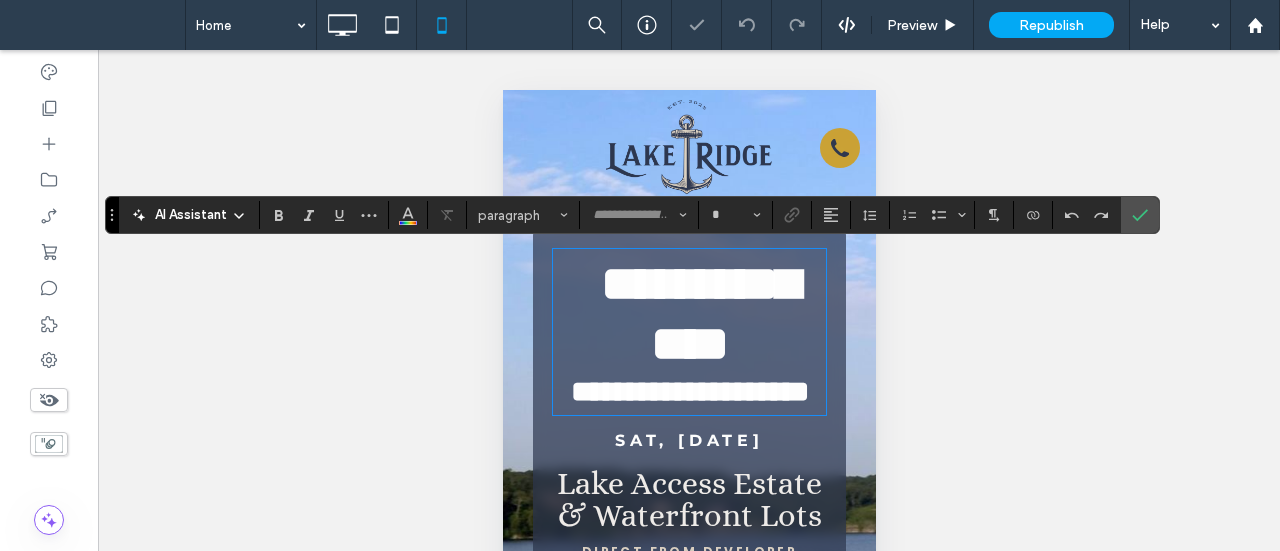 type on "**********" 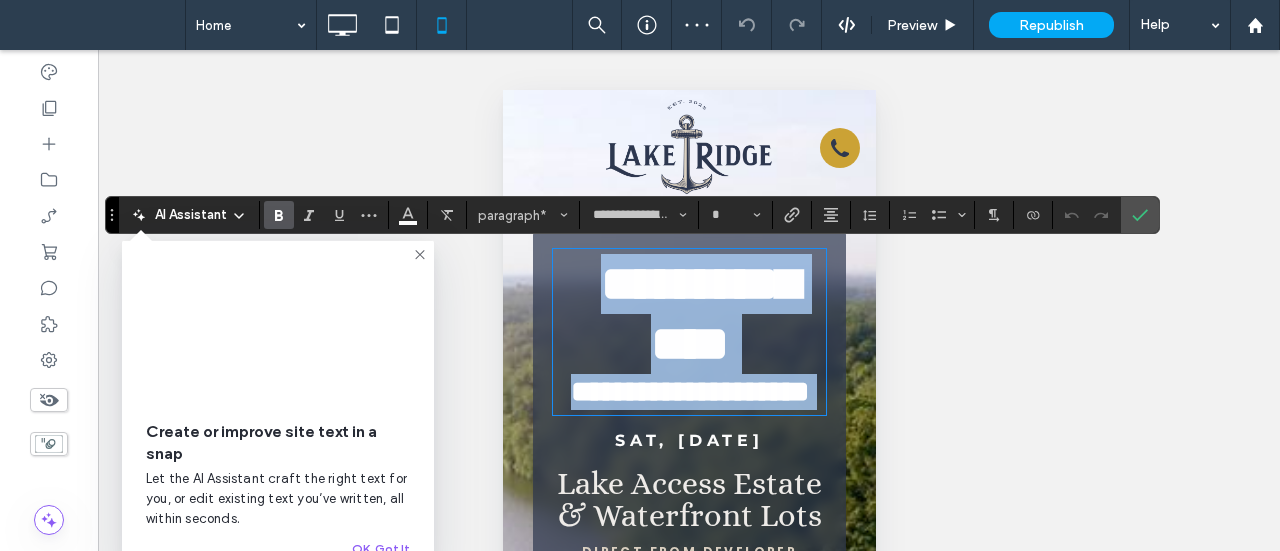 click on "**********" at bounding box center [688, 314] 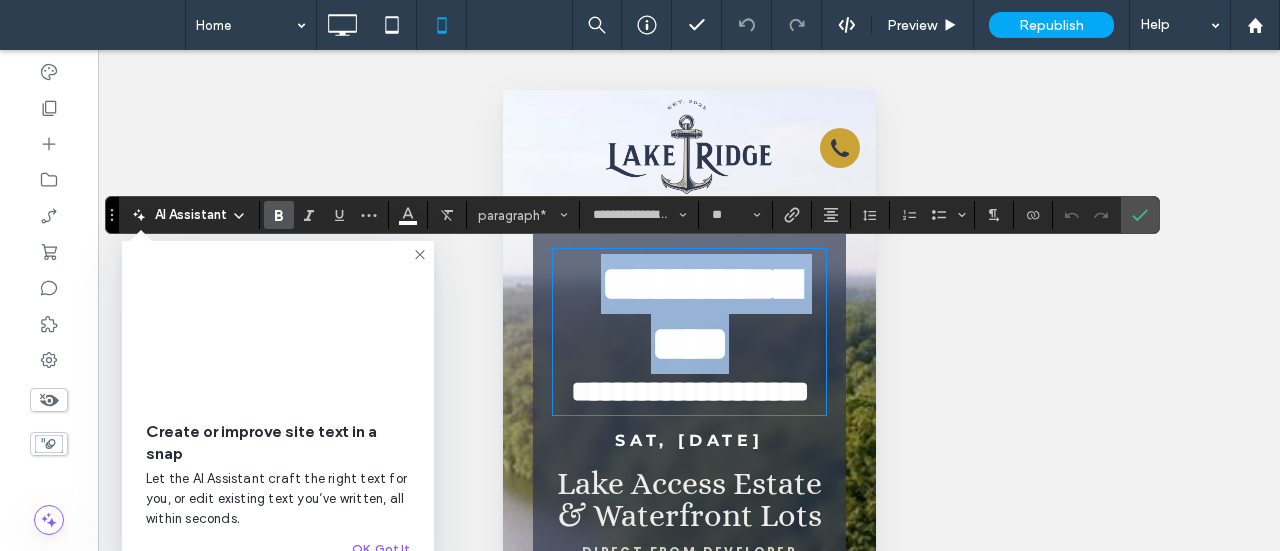 drag, startPoint x: 694, startPoint y: 408, endPoint x: 582, endPoint y: 286, distance: 165.61401 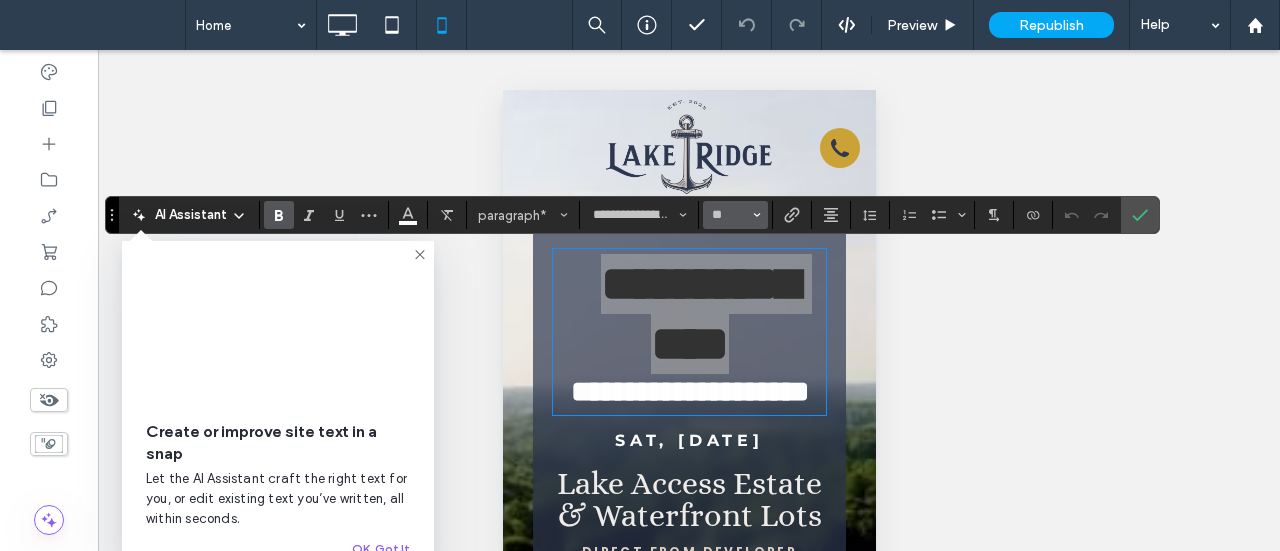 click 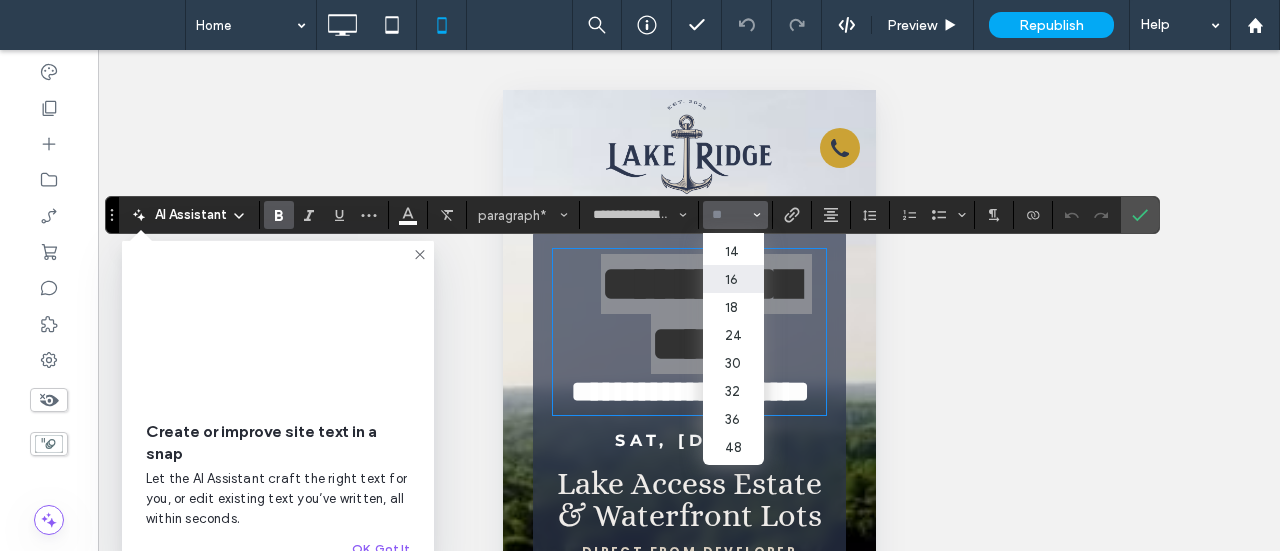 scroll, scrollTop: 200, scrollLeft: 0, axis: vertical 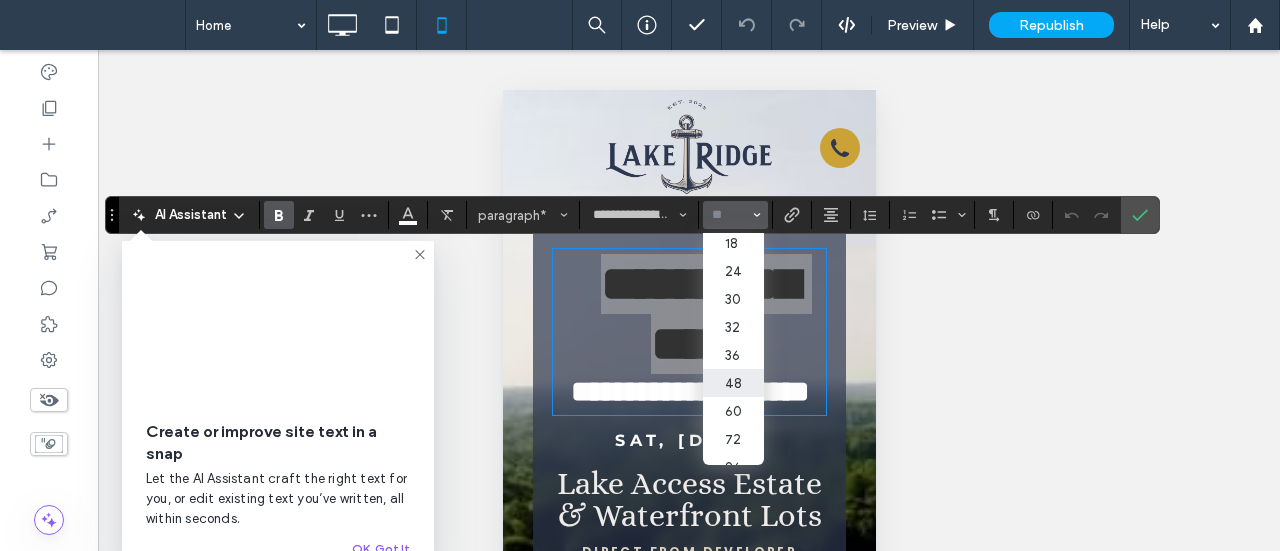 click on "48" at bounding box center (733, 383) 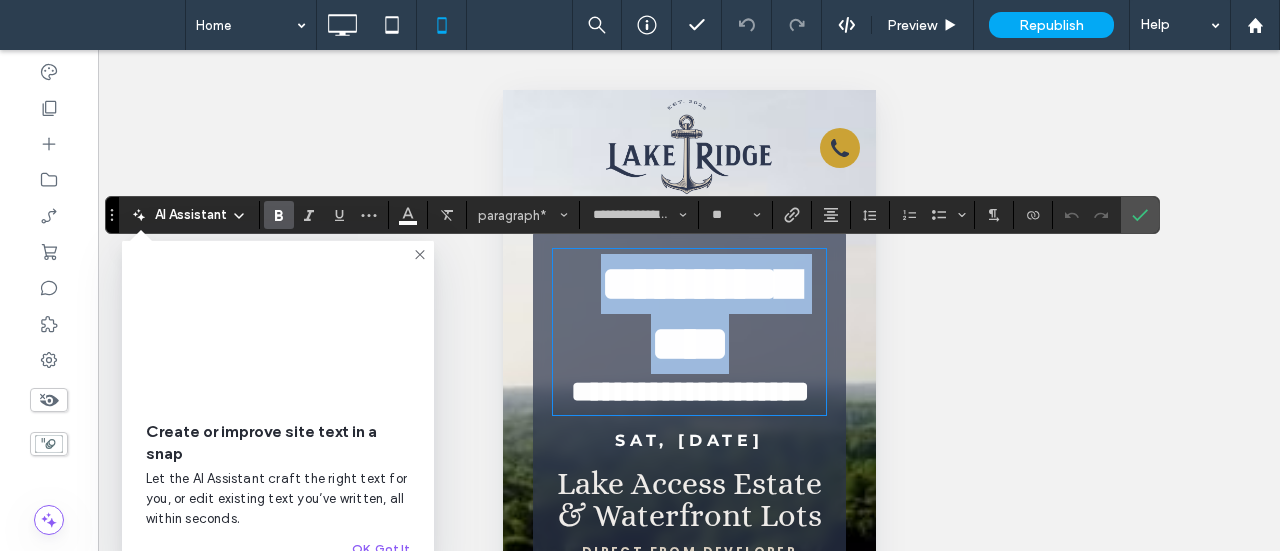type on "**" 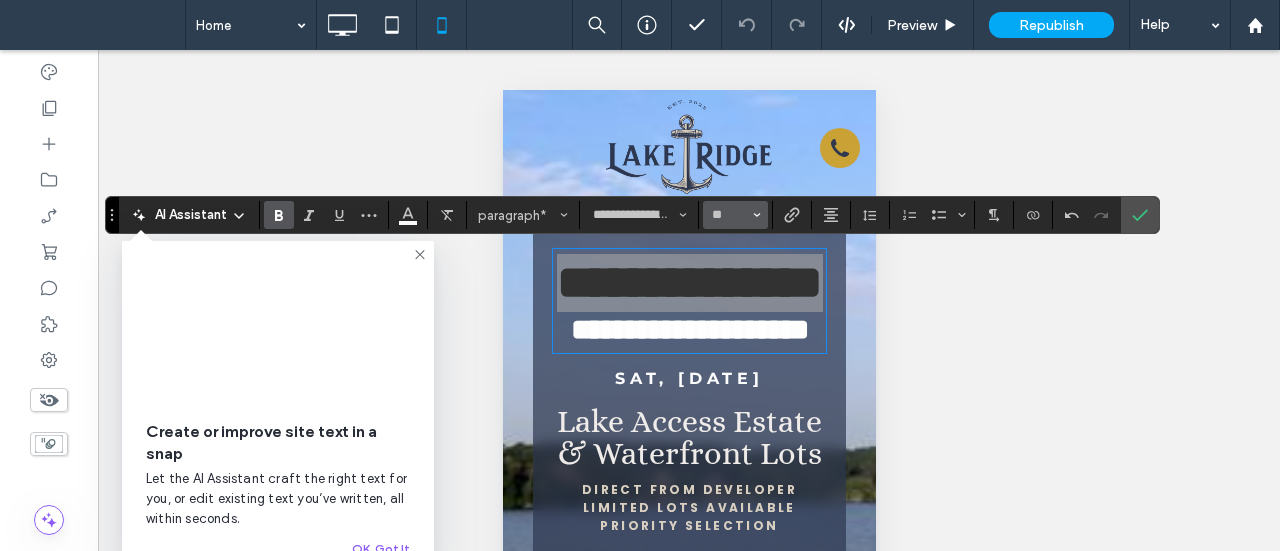 click 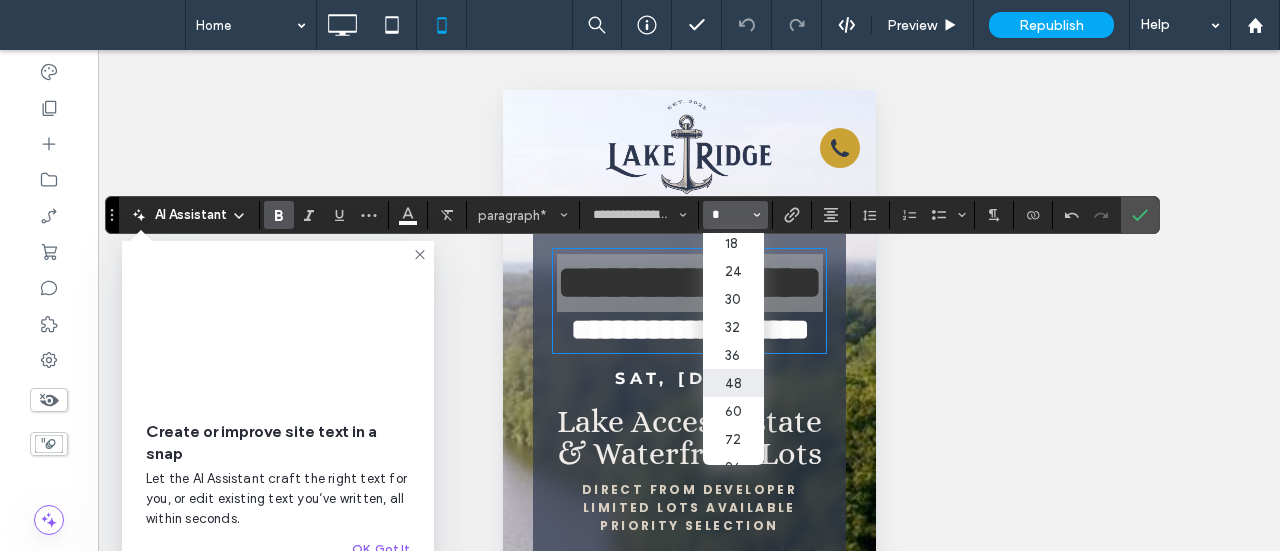 scroll, scrollTop: 0, scrollLeft: 0, axis: both 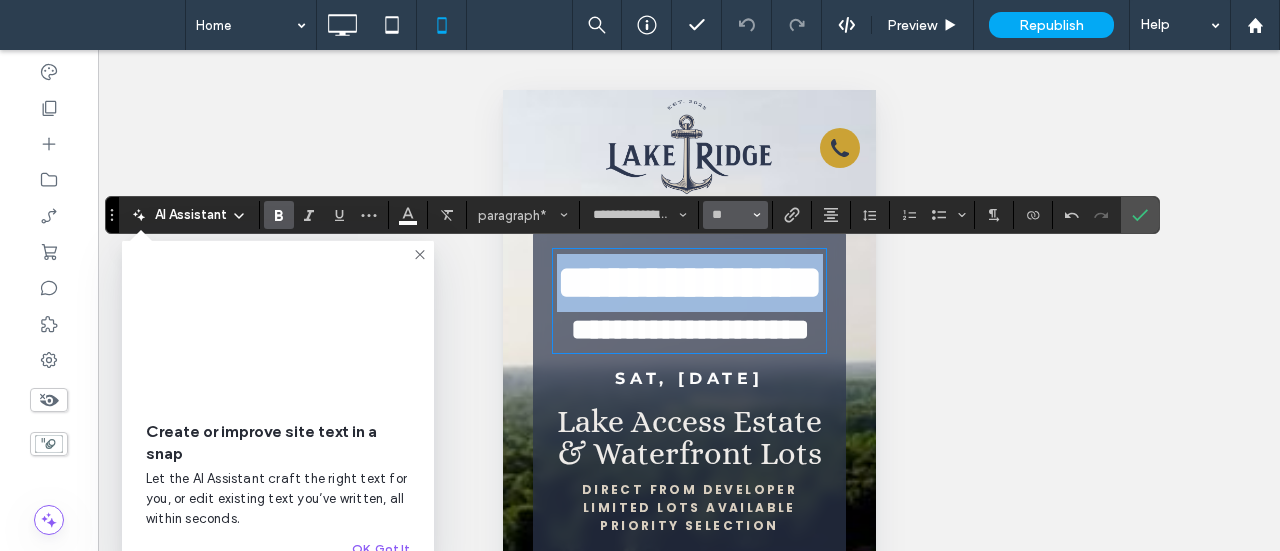 type on "**" 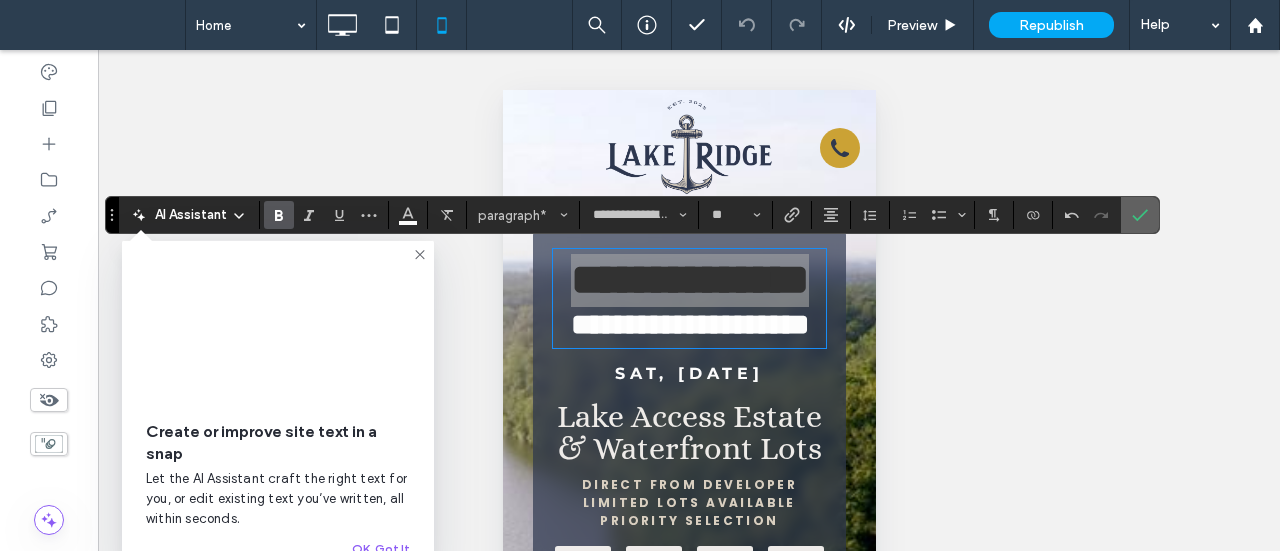 click 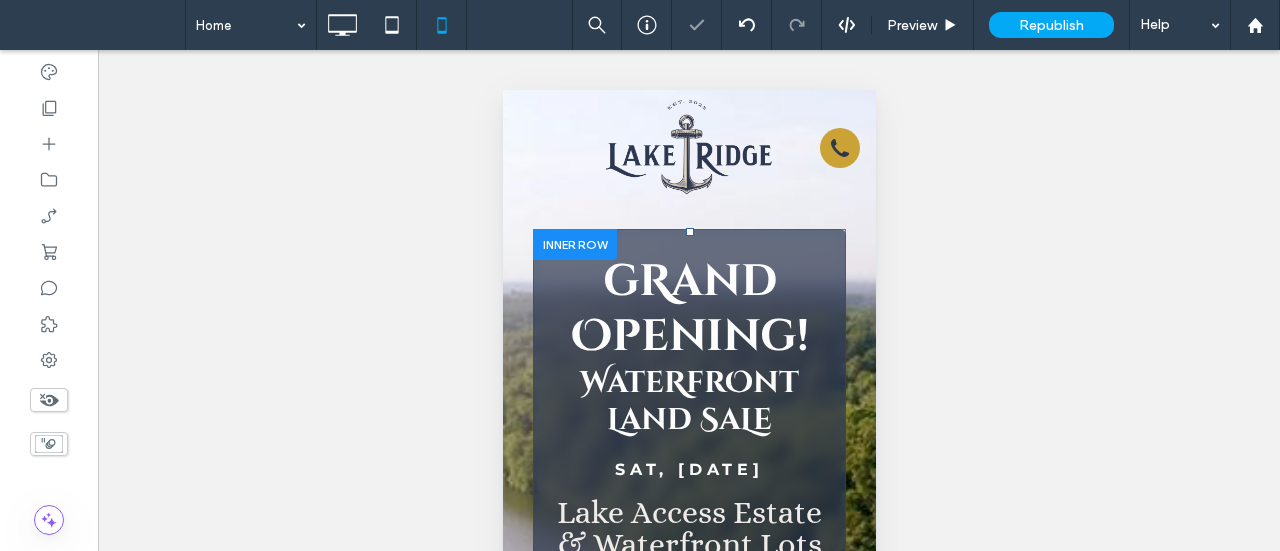 click on "gRand Opening! WateRfrOnt Land SaLe   Sat, August 16 2025
Lake Access Estate & Waterfront Lots
DIRECT FROM DEVELOPER  •   LIMITED LOTS AVAILABLE  •   PRIORITY SELECTION
33
:
00
:
48
:
44
Days
Hours
Minutes
Seconds
Book an appointment for later today to lock in your best perks!
Call Now For Exclusive Access!
Request More Information
Click To Paste" at bounding box center [688, 577] 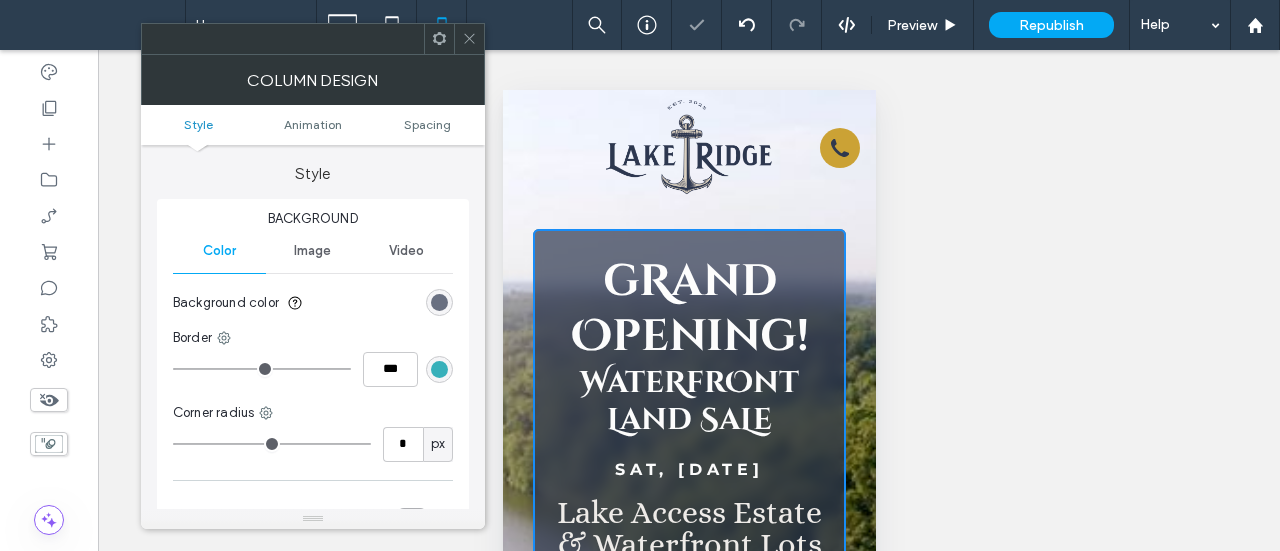 type on "*" 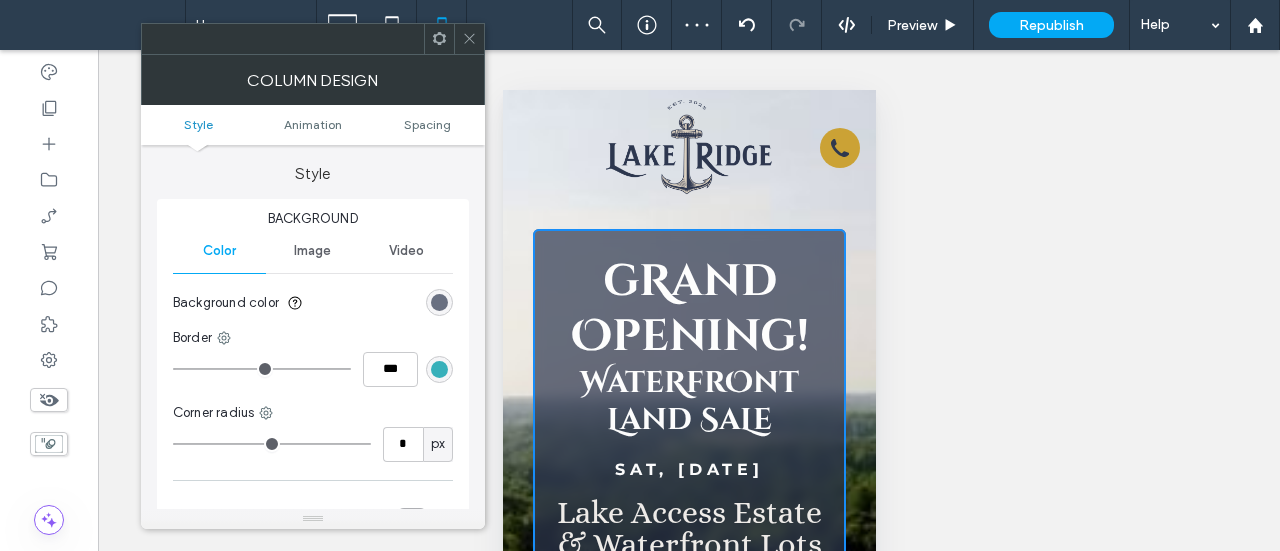 click on "Style Animation Spacing" at bounding box center [313, 125] 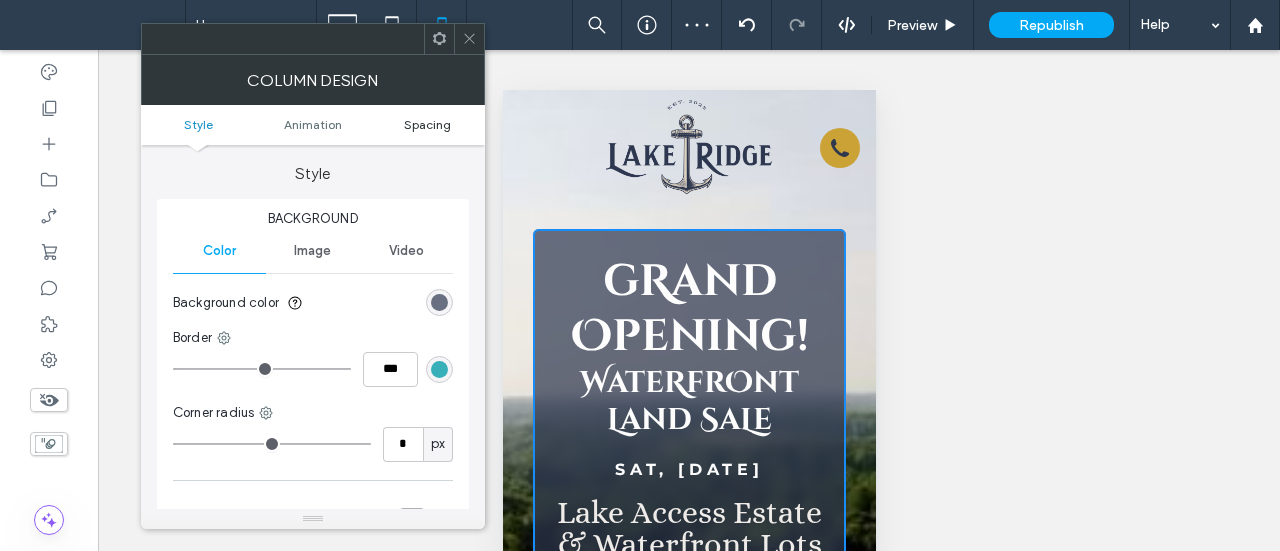 click on "Spacing" at bounding box center [427, 124] 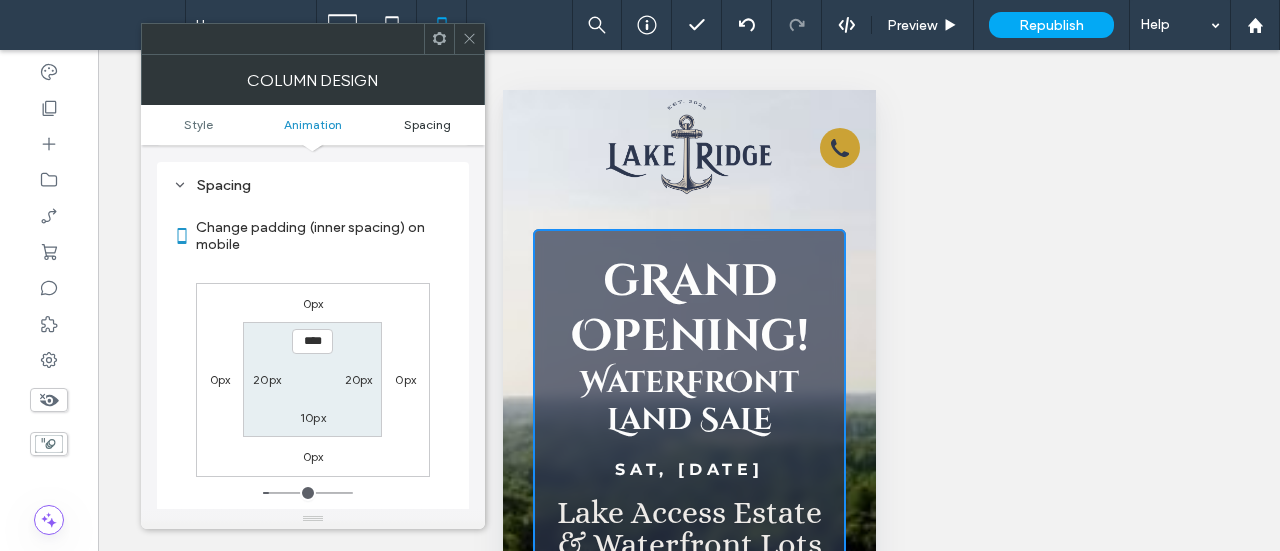 scroll, scrollTop: 469, scrollLeft: 0, axis: vertical 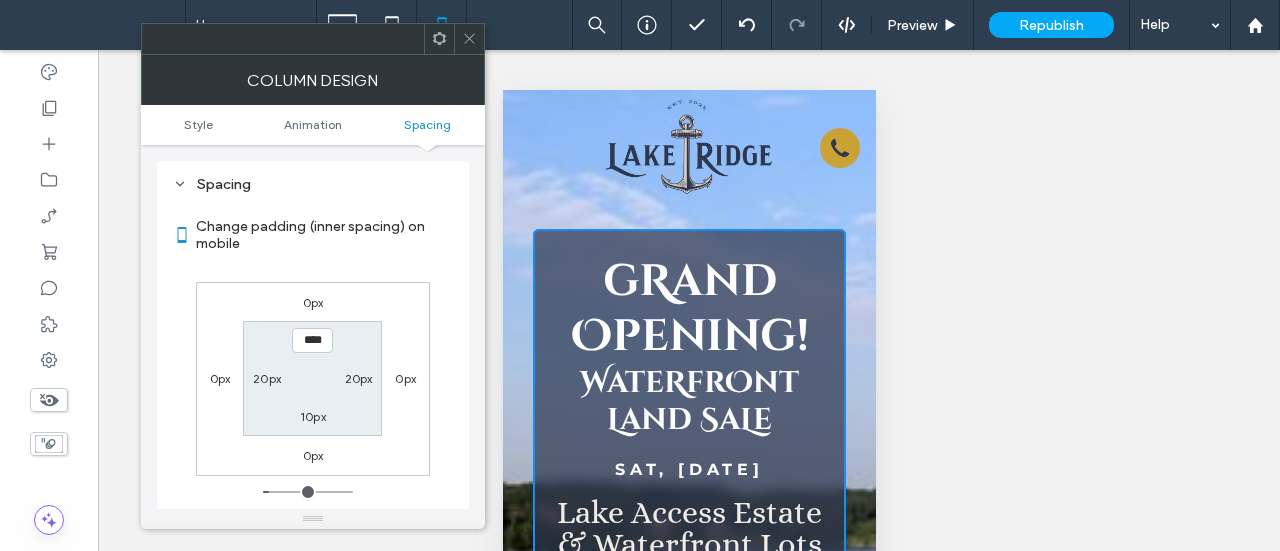 click on "20px" at bounding box center [267, 378] 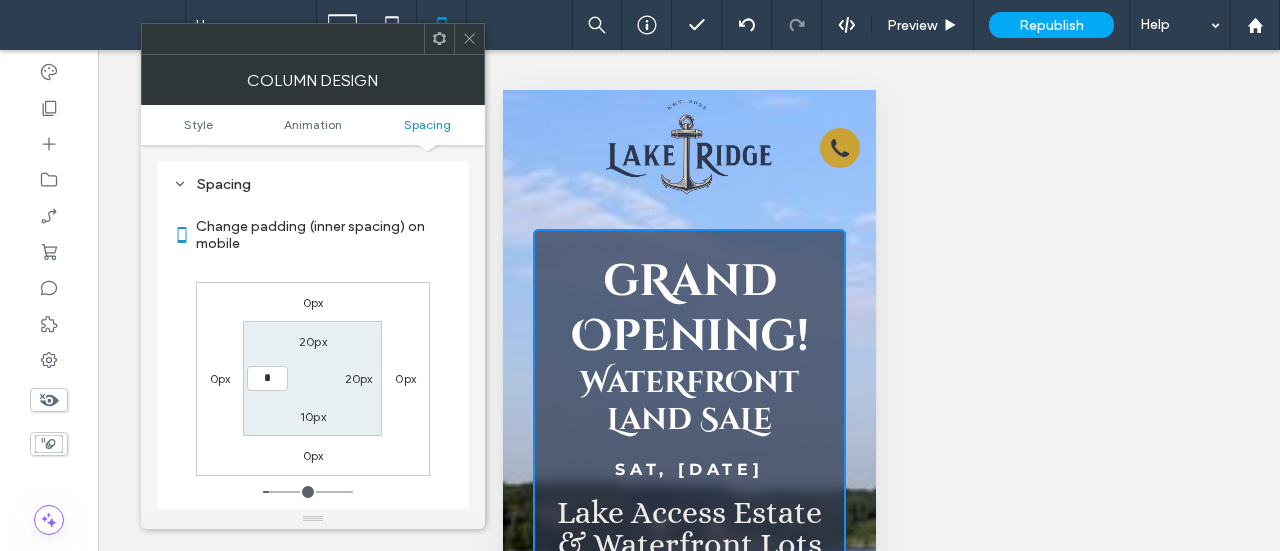 type on "**" 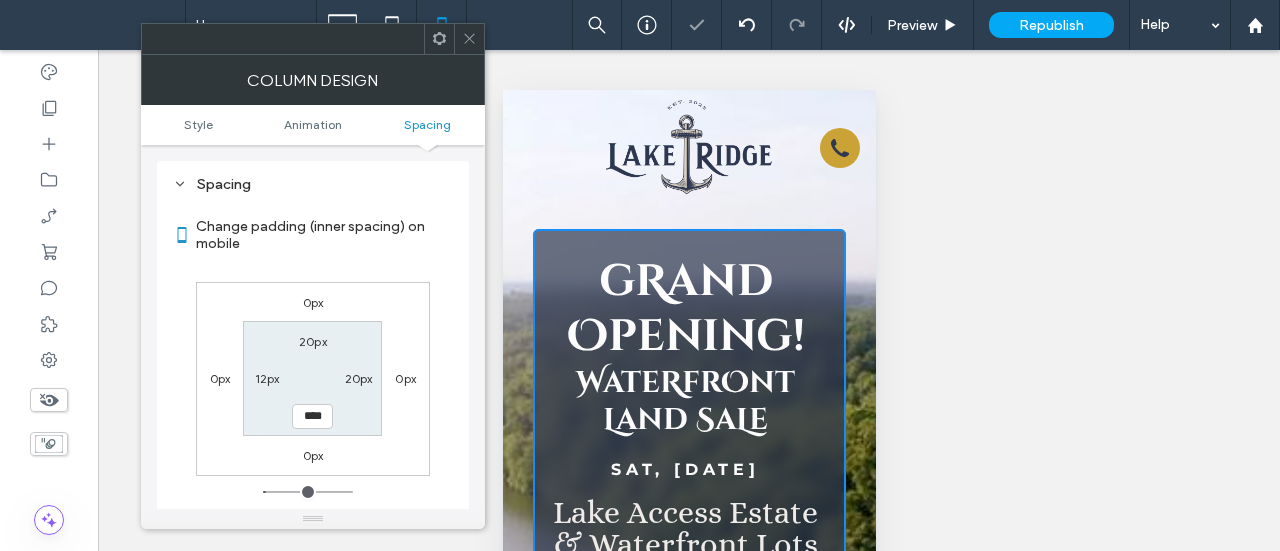 type on "**" 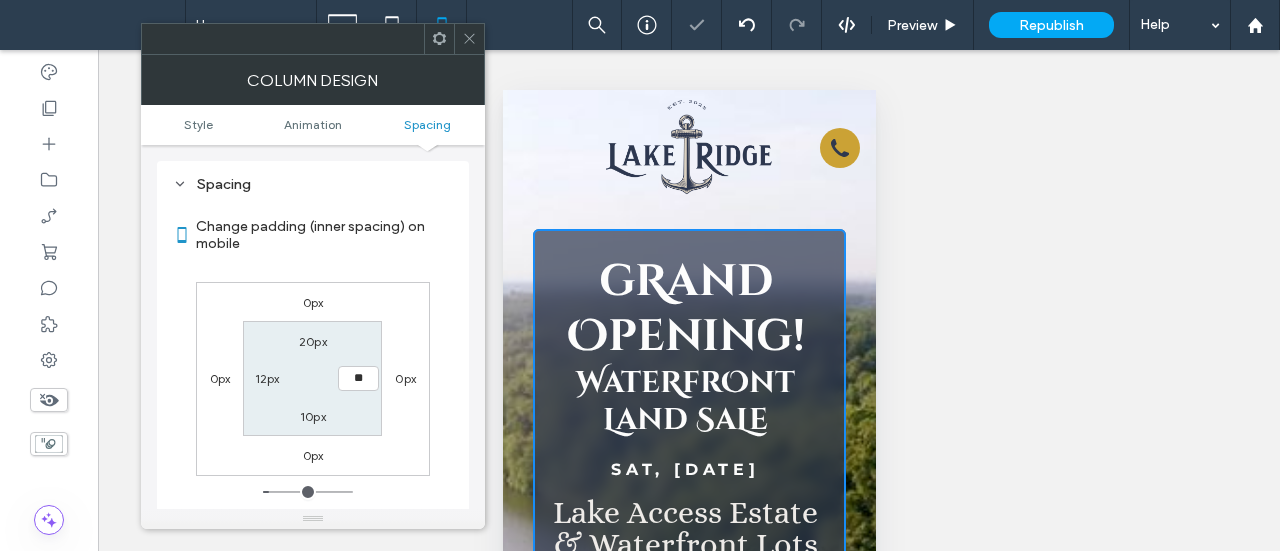type on "**" 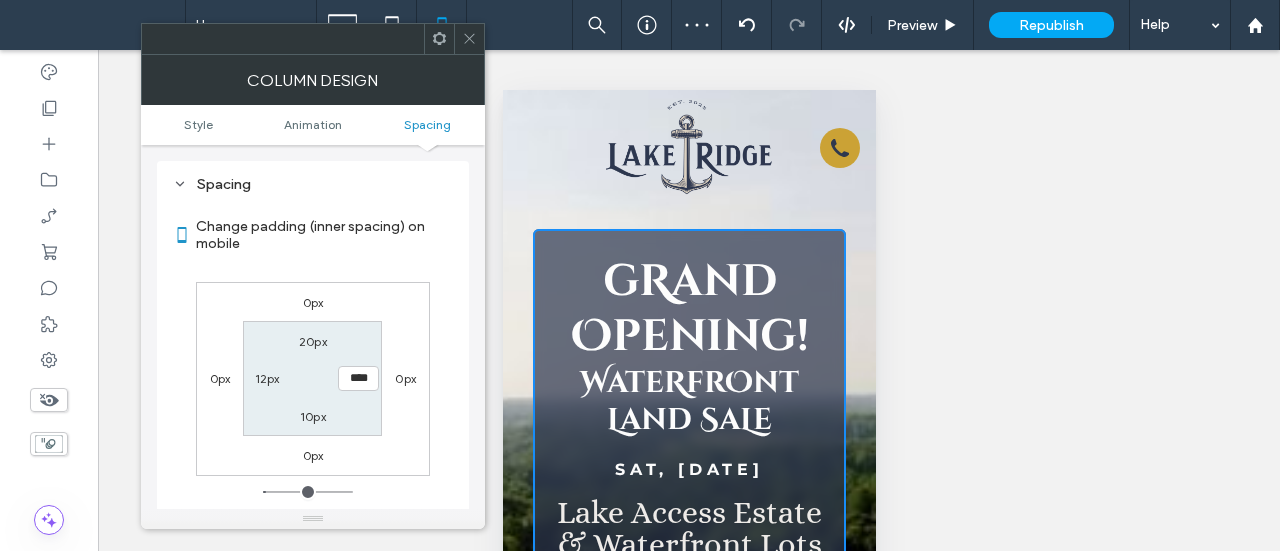 click 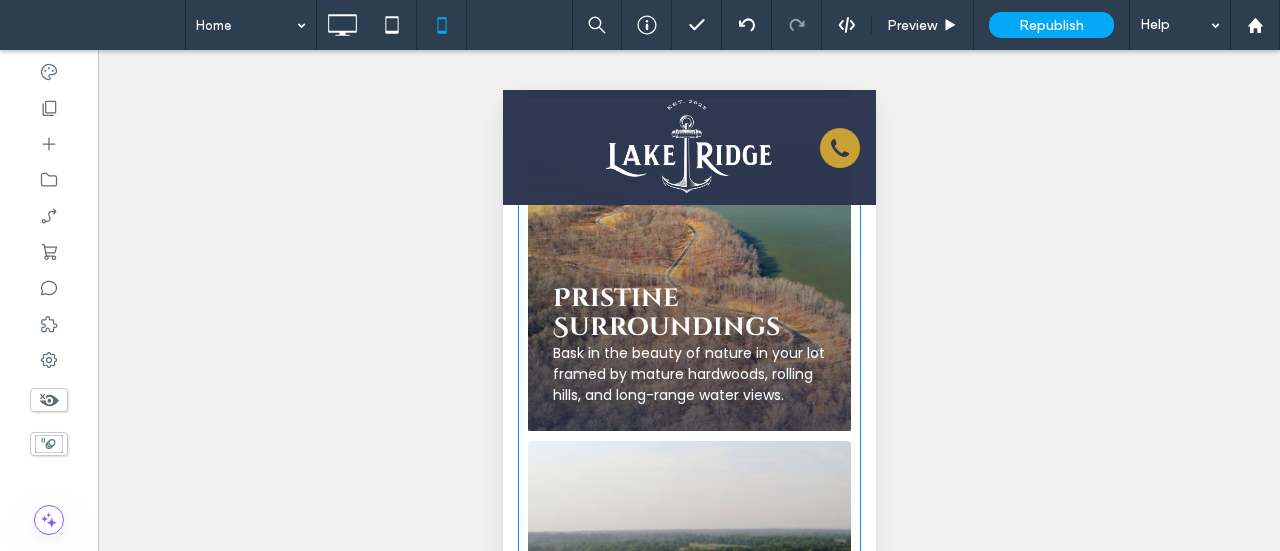 scroll, scrollTop: 3100, scrollLeft: 0, axis: vertical 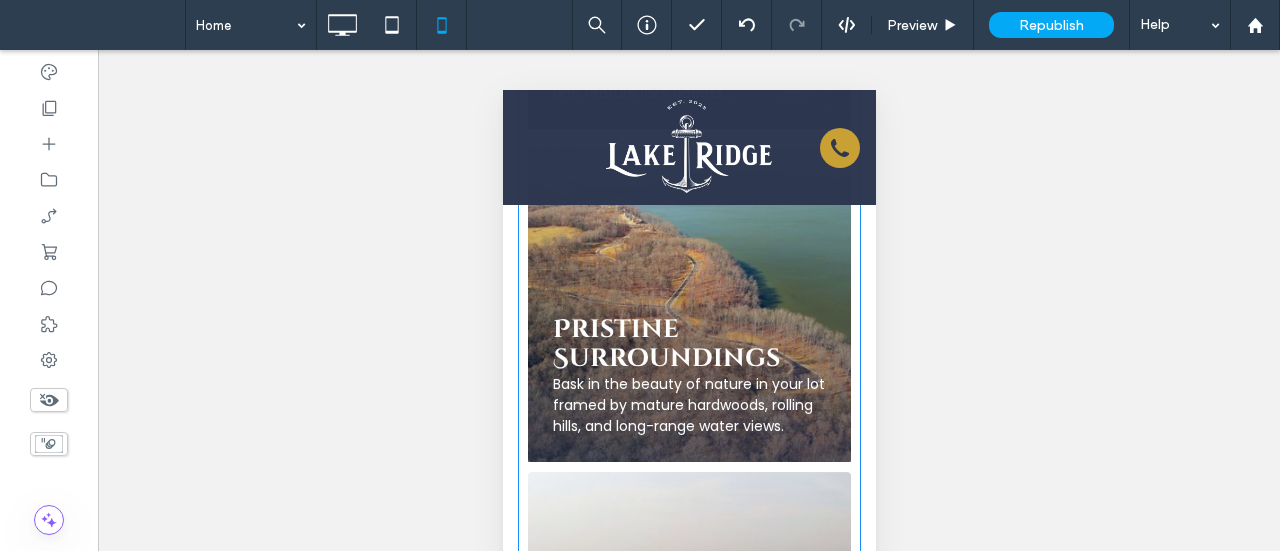 click at bounding box center [688, 300] 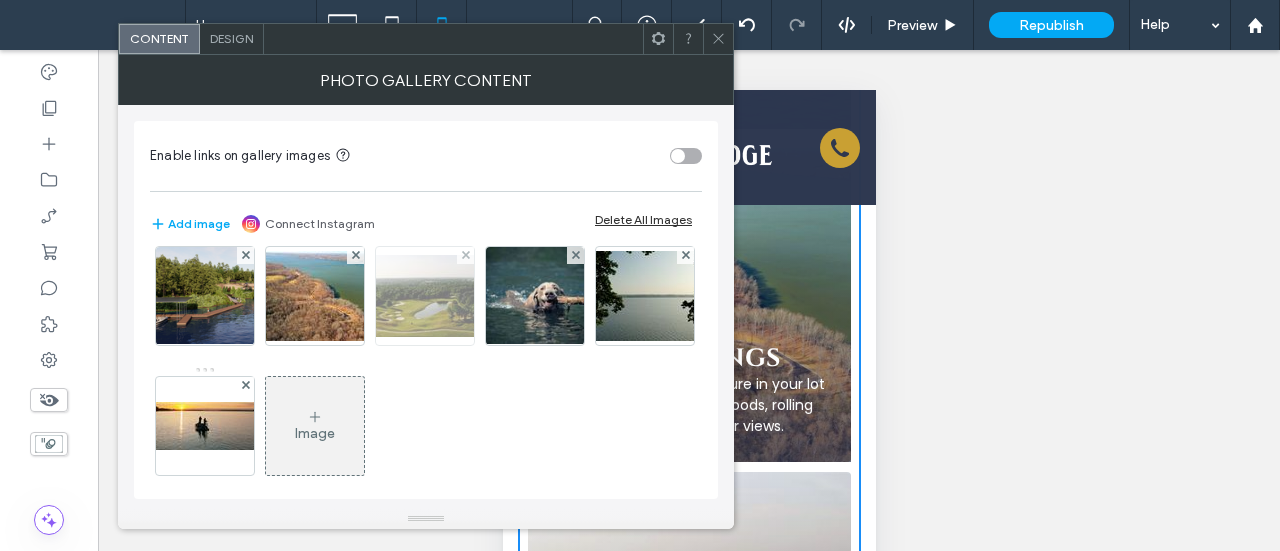 scroll, scrollTop: 37, scrollLeft: 0, axis: vertical 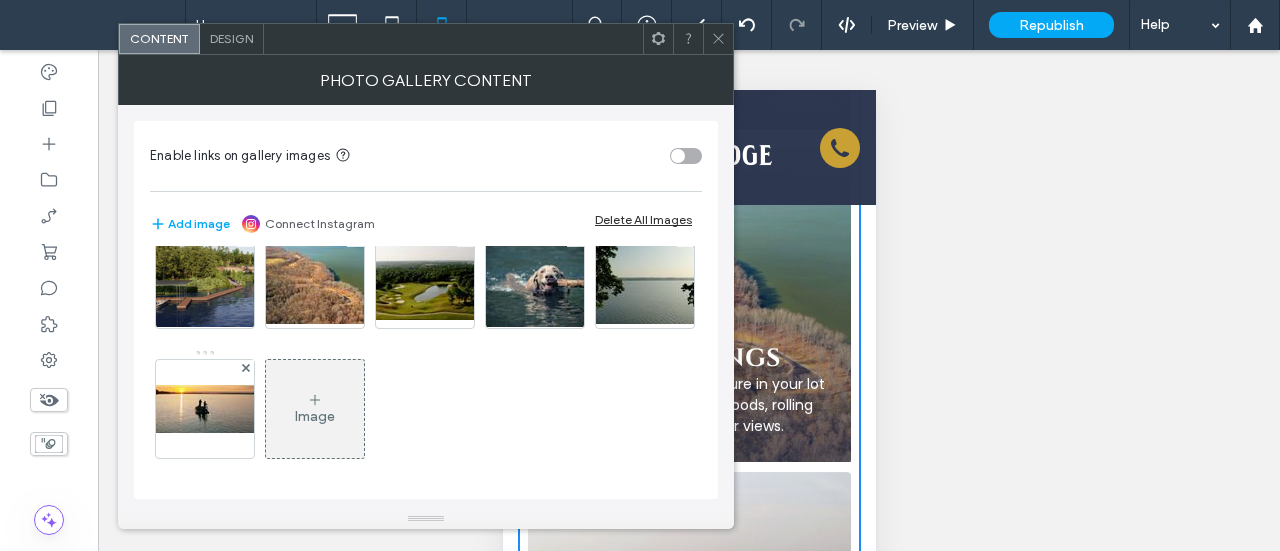 click on "Design" at bounding box center [232, 39] 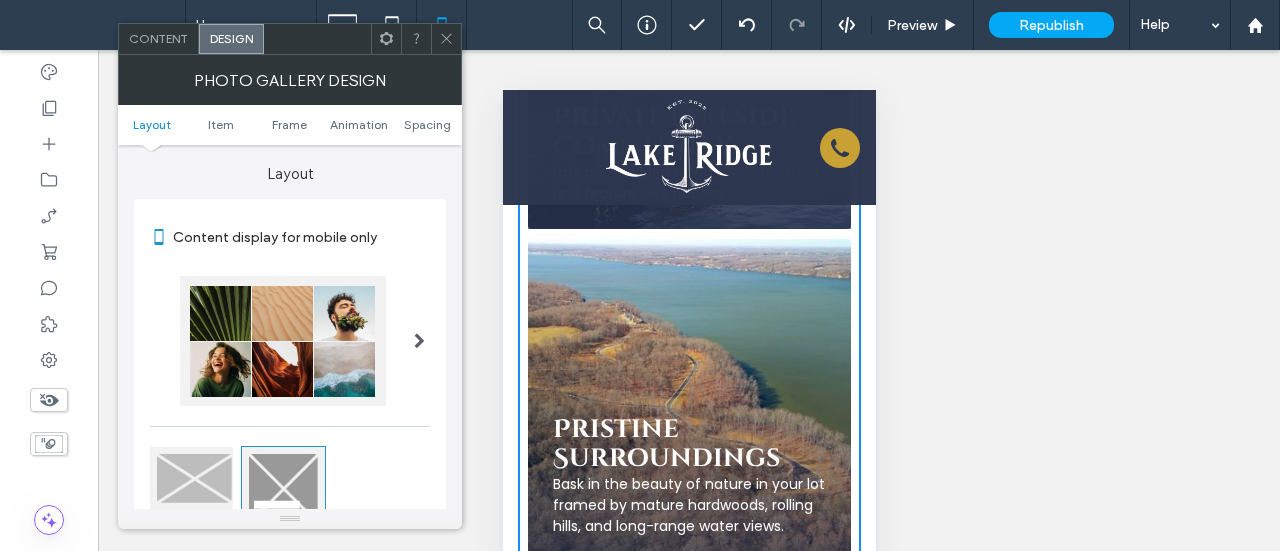 scroll, scrollTop: 3300, scrollLeft: 0, axis: vertical 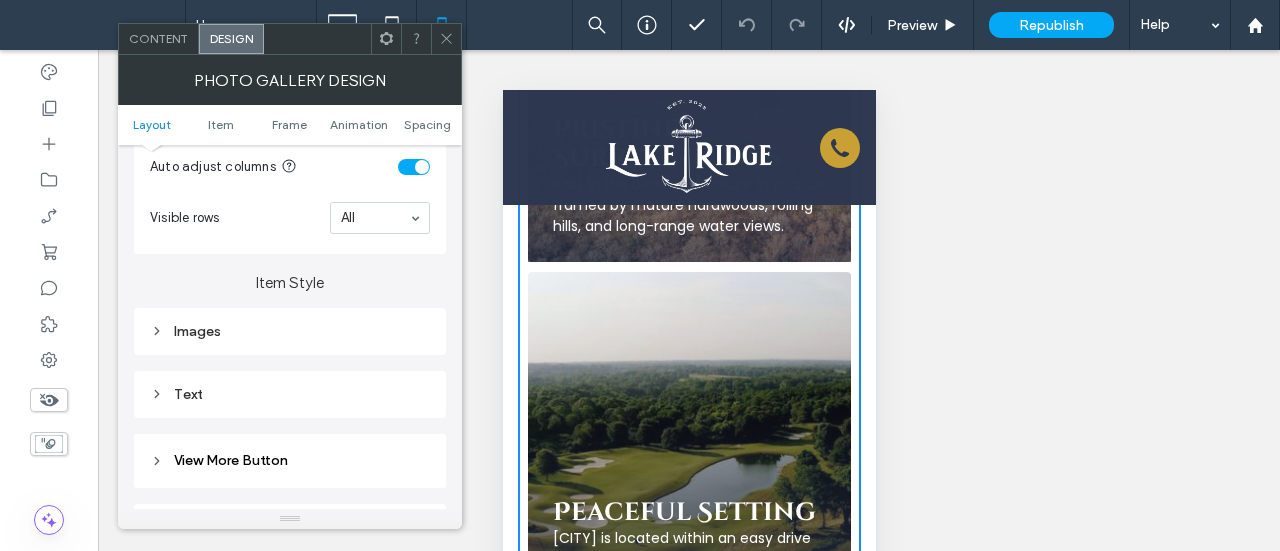 click on "Text" at bounding box center (290, 394) 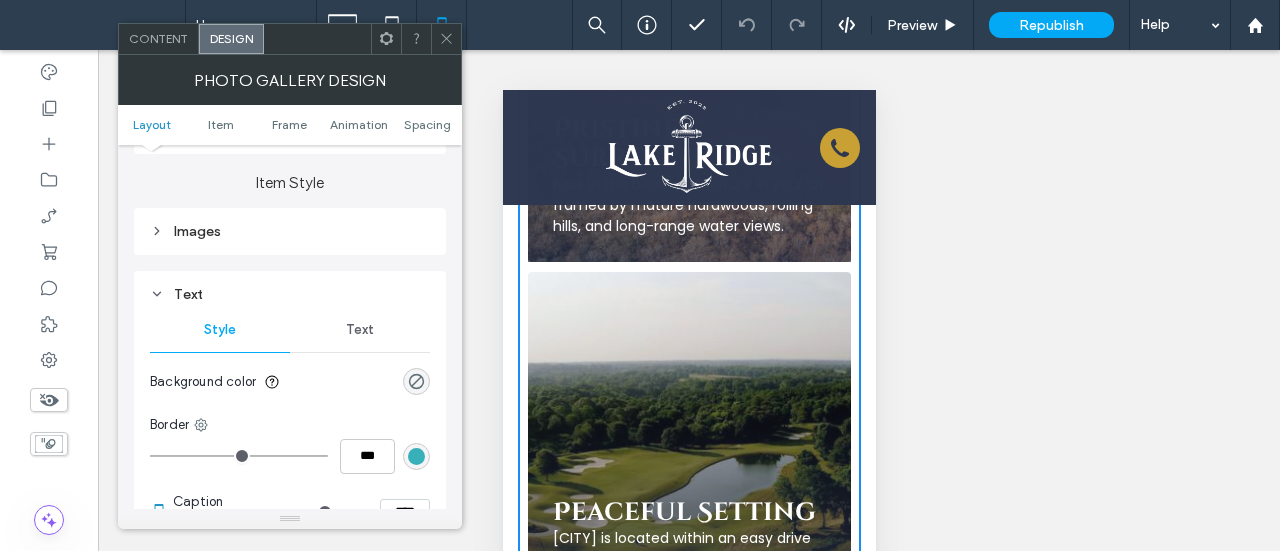 scroll, scrollTop: 700, scrollLeft: 0, axis: vertical 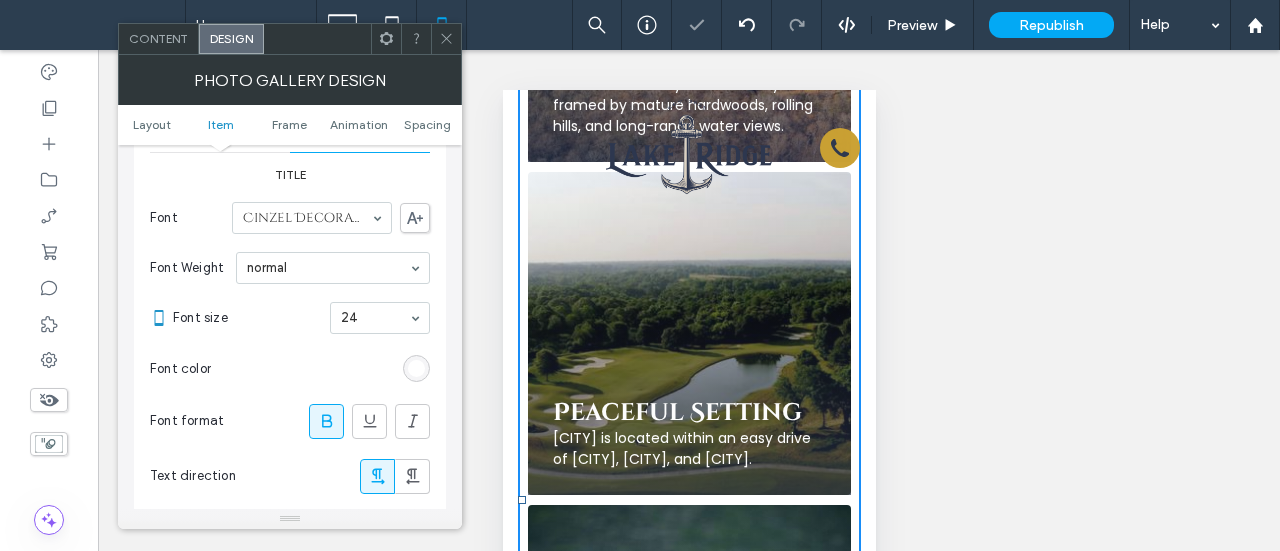 click 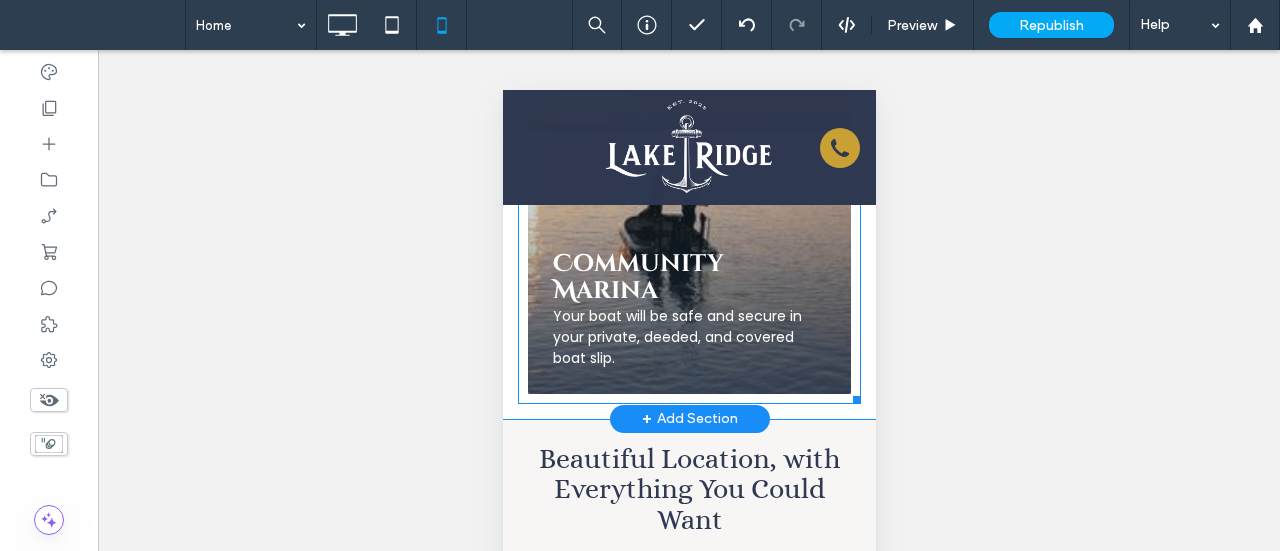 scroll, scrollTop: 4600, scrollLeft: 0, axis: vertical 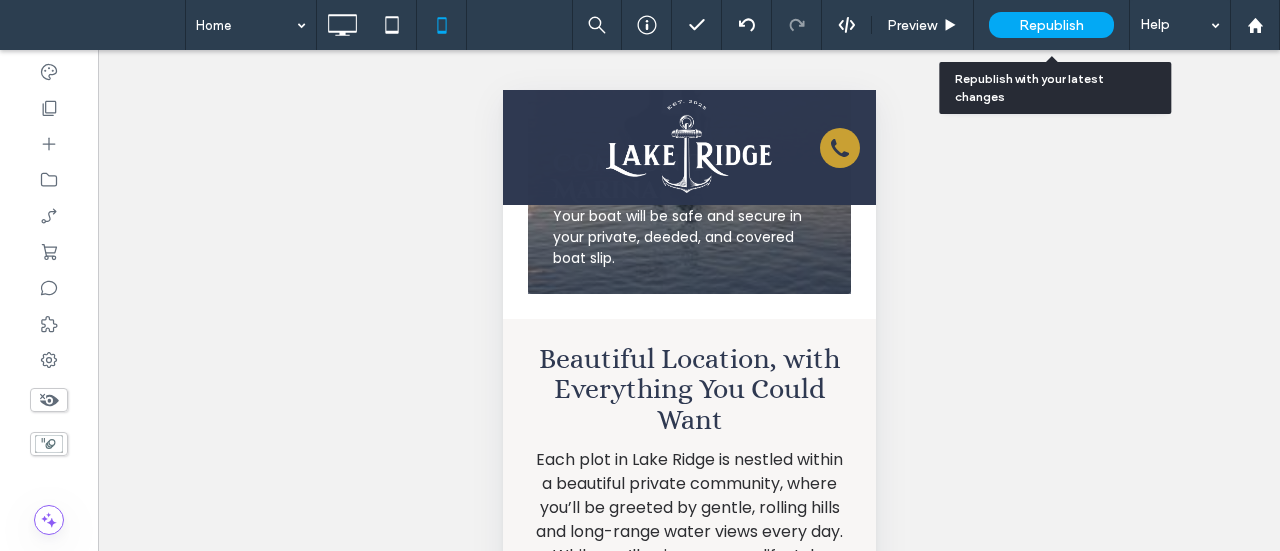 click on "Republish" at bounding box center [1051, 25] 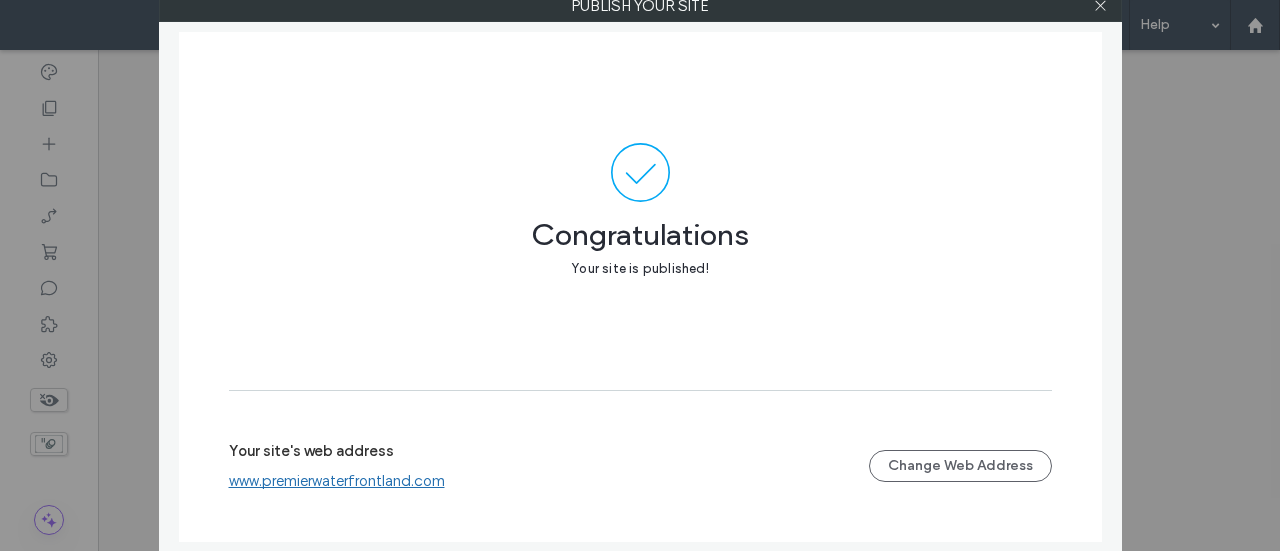 click on "Publish your site Congratulations Your site is published! Your site's web address www.premierwaterfrontland.com Change Web Address" at bounding box center (640, 275) 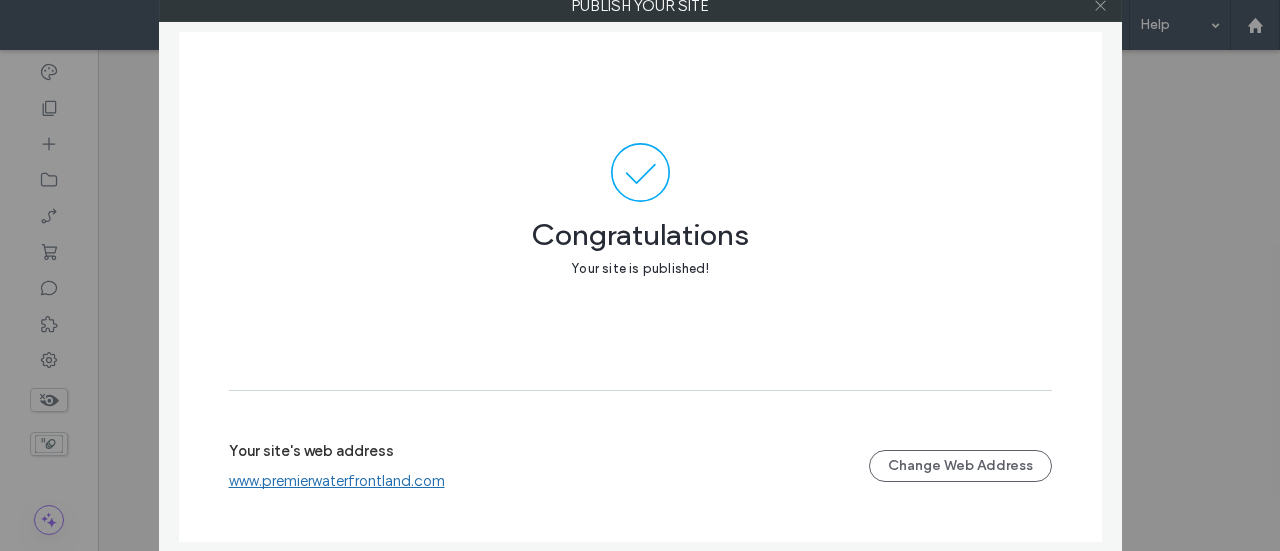click 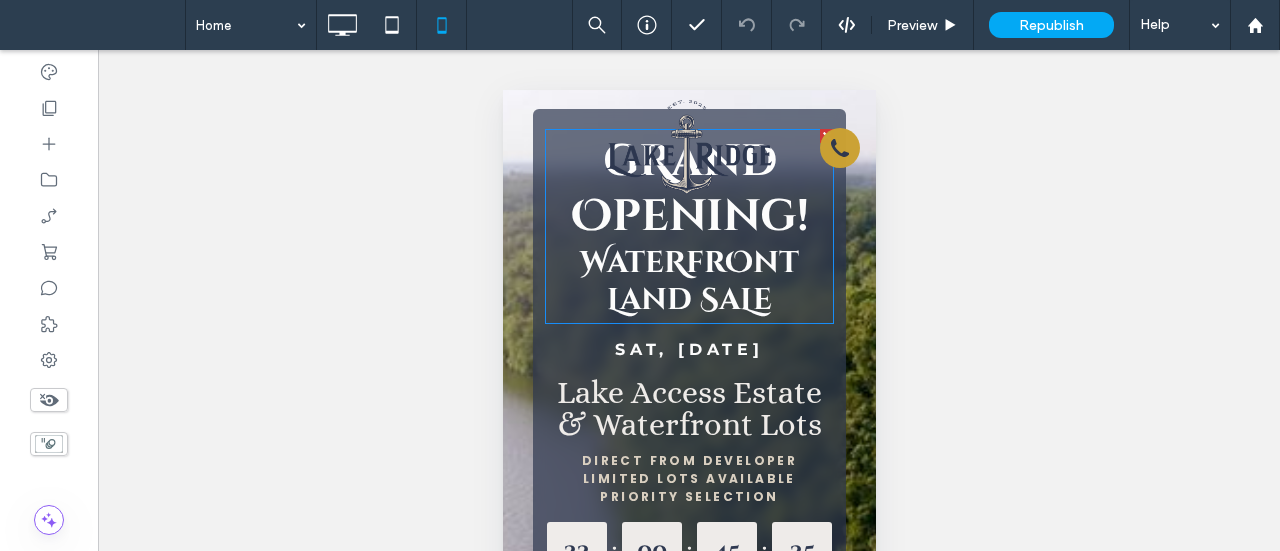 scroll, scrollTop: 0, scrollLeft: 0, axis: both 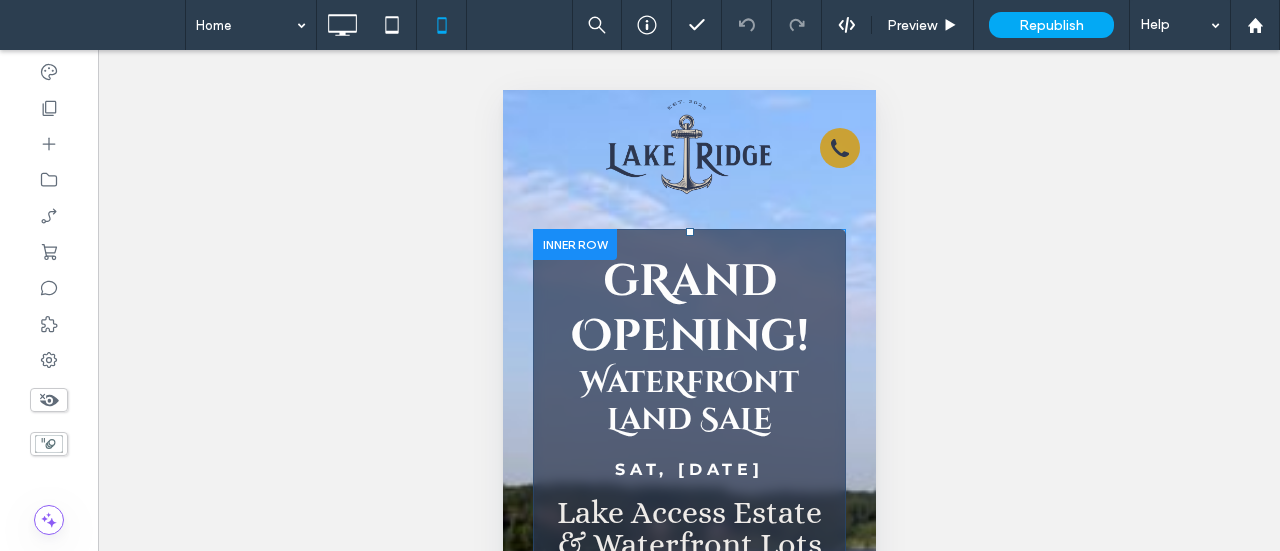 click on "gRand Opening! WateRfrOnt Land SaLe   Sat, August 16 2025
Lake Access Estate & Waterfront Lots
DIRECT FROM DEVELOPER  •   LIMITED LOTS AVAILABLE  •   PRIORITY SELECTION
33
:
00
:
45
:
31
Days
Hours
Minutes
Seconds
Book an appointment for later today to lock in your best perks!
Call Now For Exclusive Access!
Request More Information
Click To Paste" at bounding box center [688, 579] 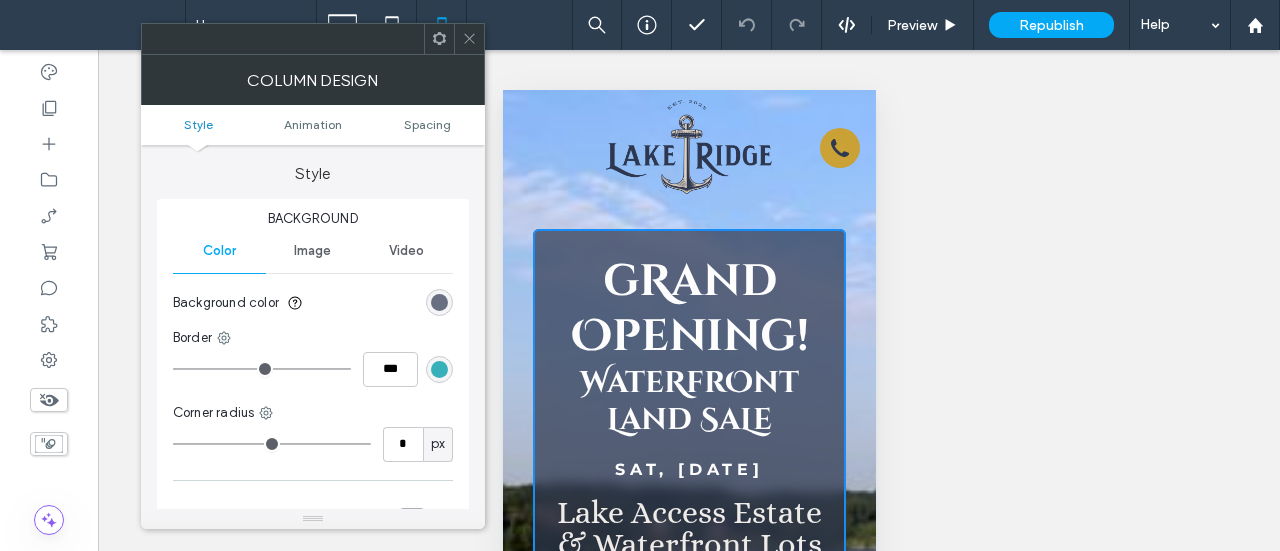 type on "*" 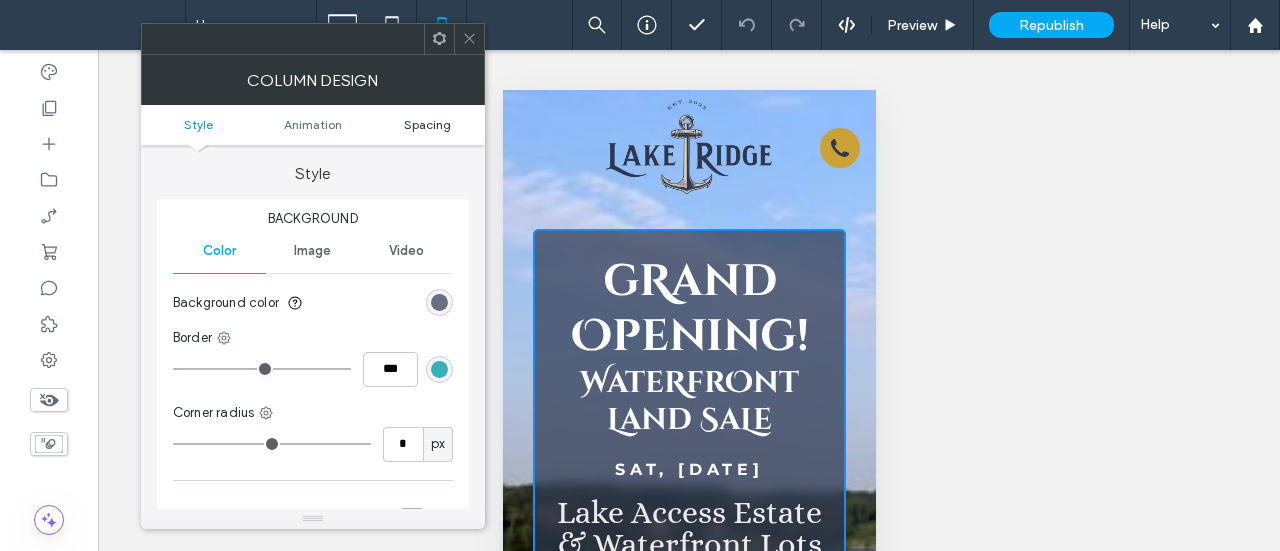click on "Spacing" at bounding box center (427, 124) 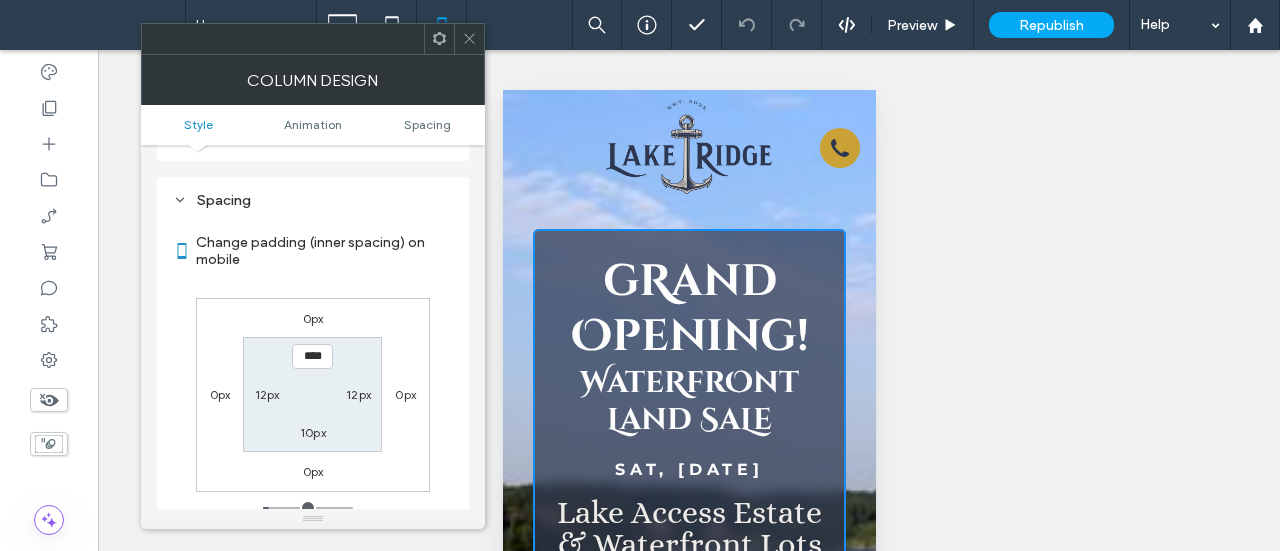 scroll, scrollTop: 469, scrollLeft: 0, axis: vertical 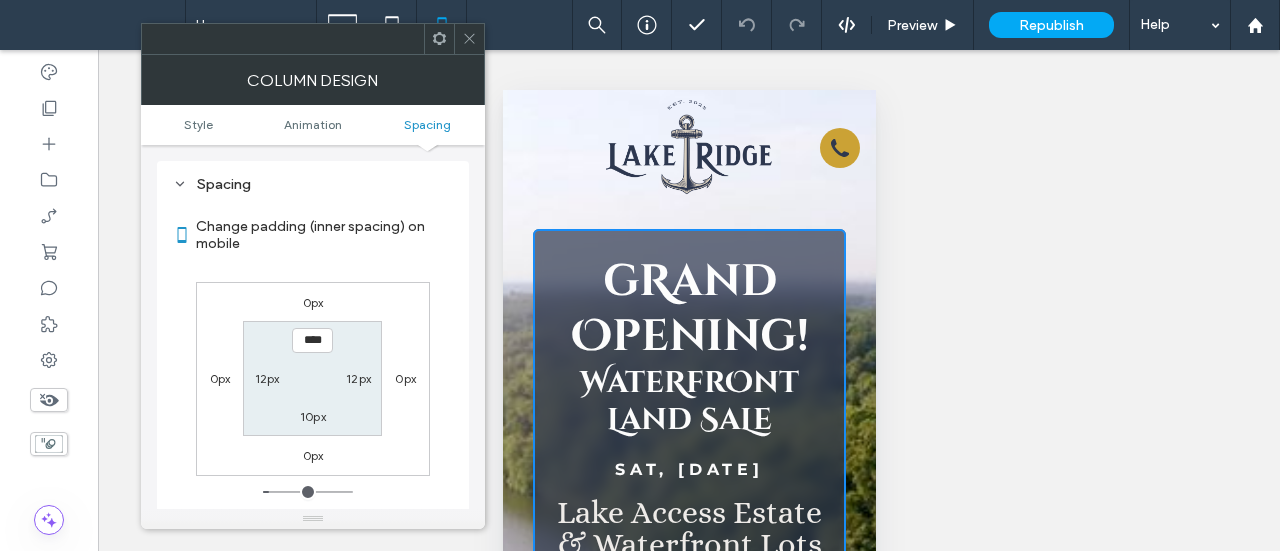 click on "12px" at bounding box center (267, 378) 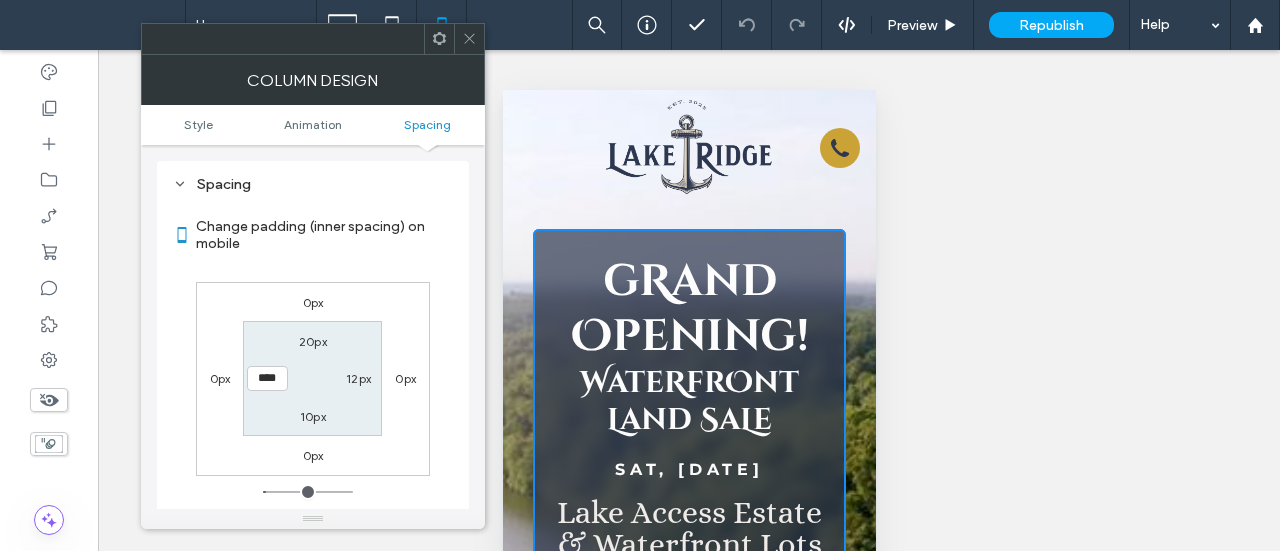 type on "*" 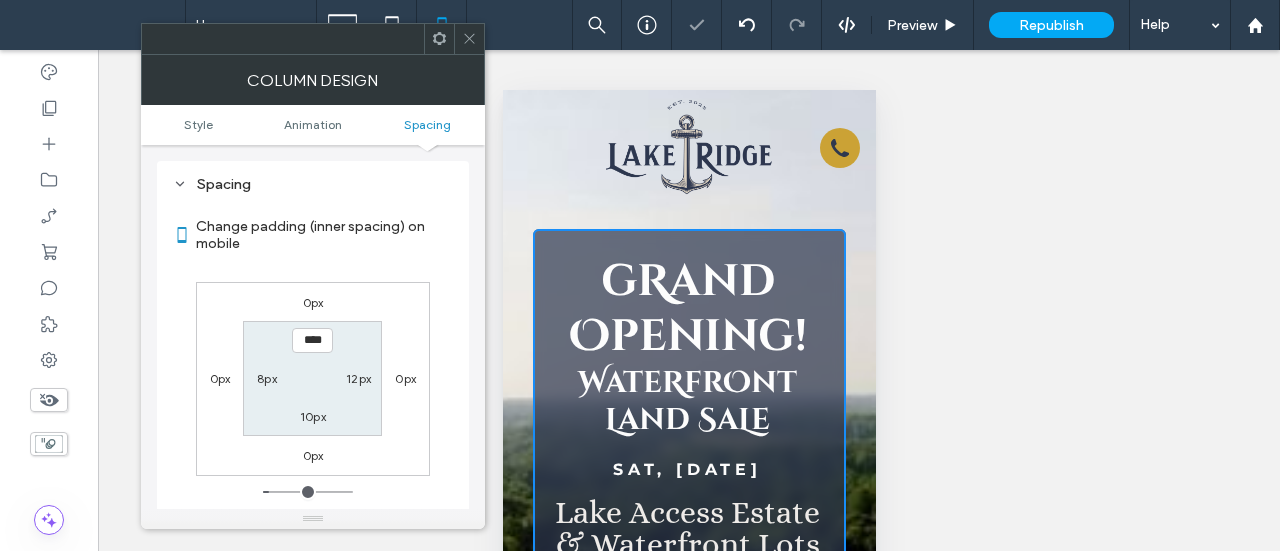 type on "**" 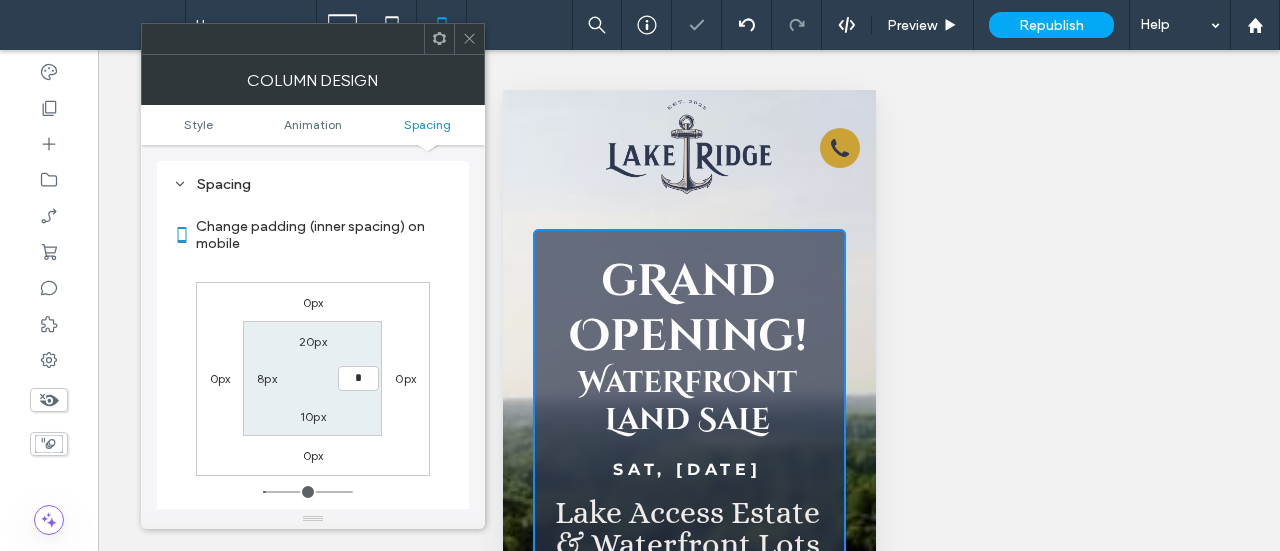 type on "*" 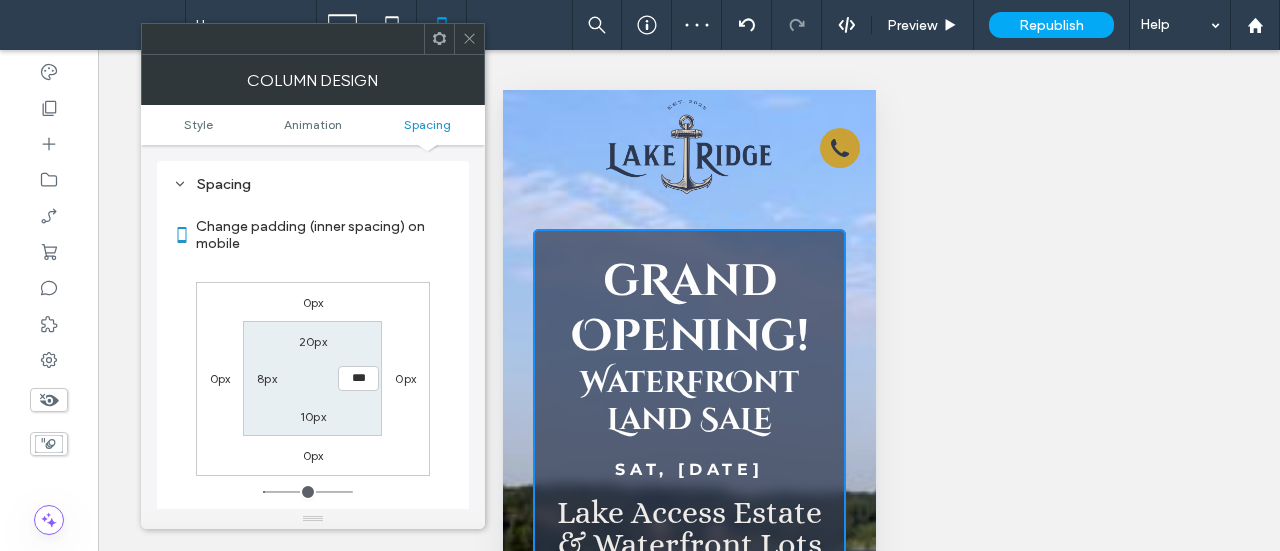 click at bounding box center [469, 39] 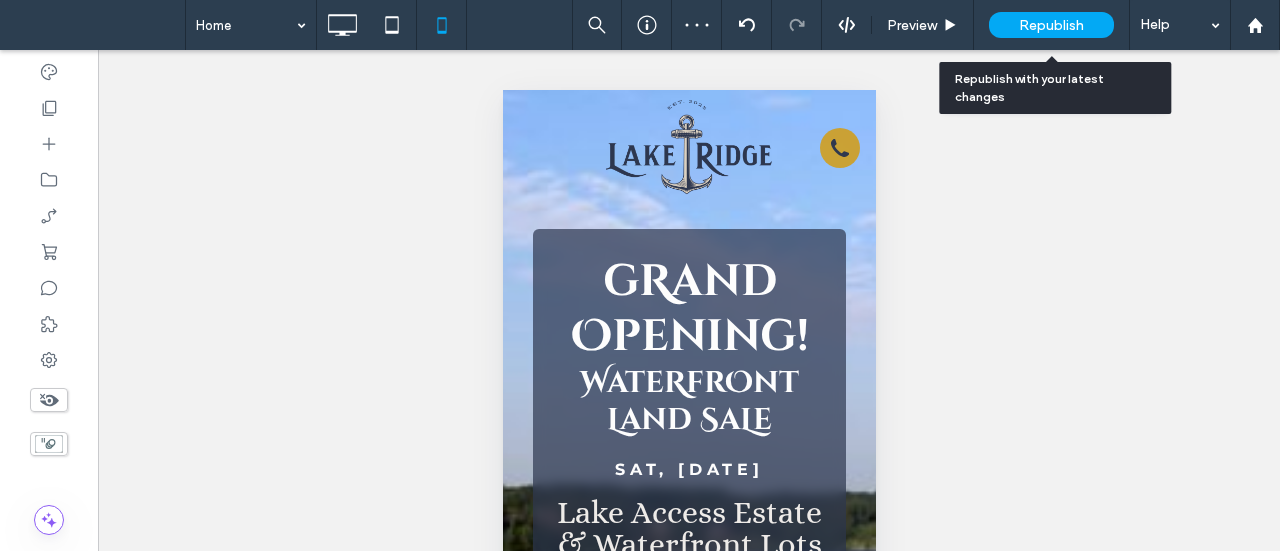 click on "Republish" at bounding box center [1051, 25] 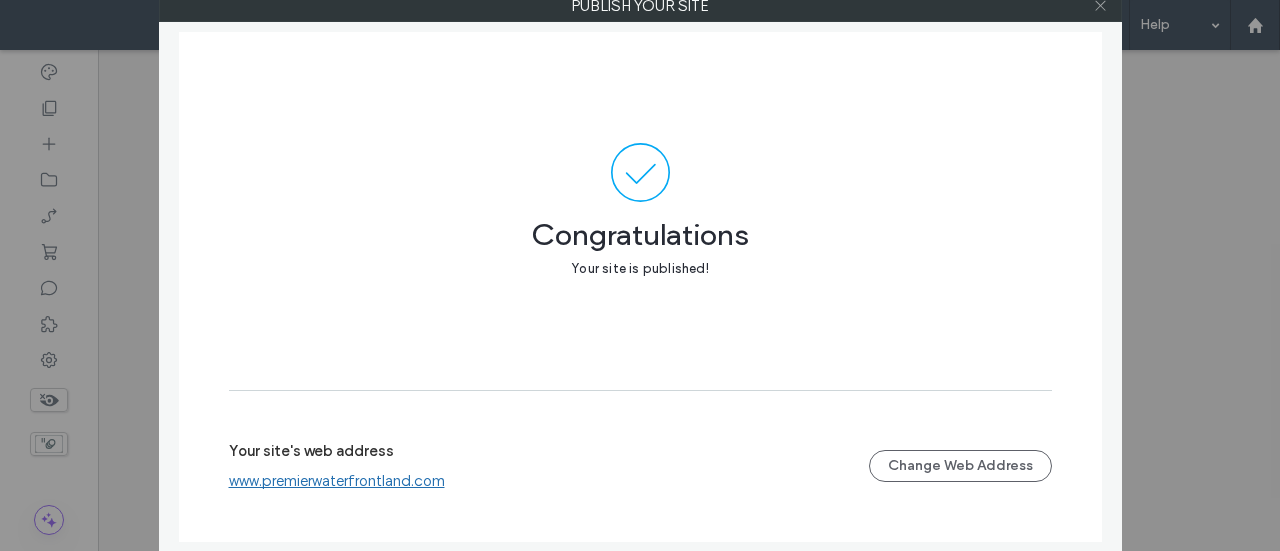 click 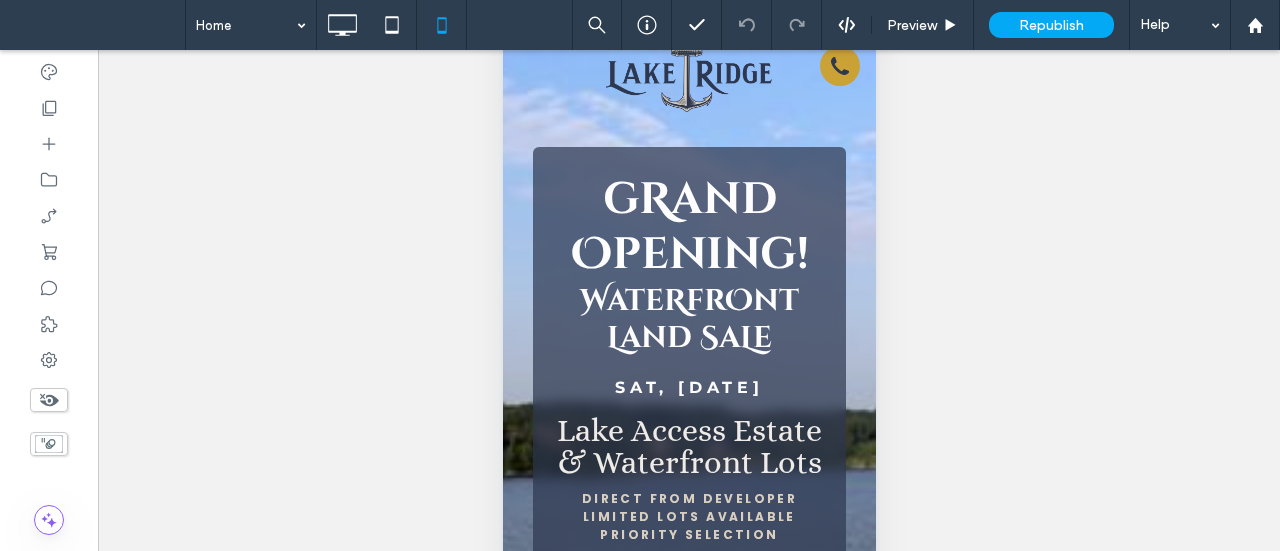scroll, scrollTop: 276, scrollLeft: 0, axis: vertical 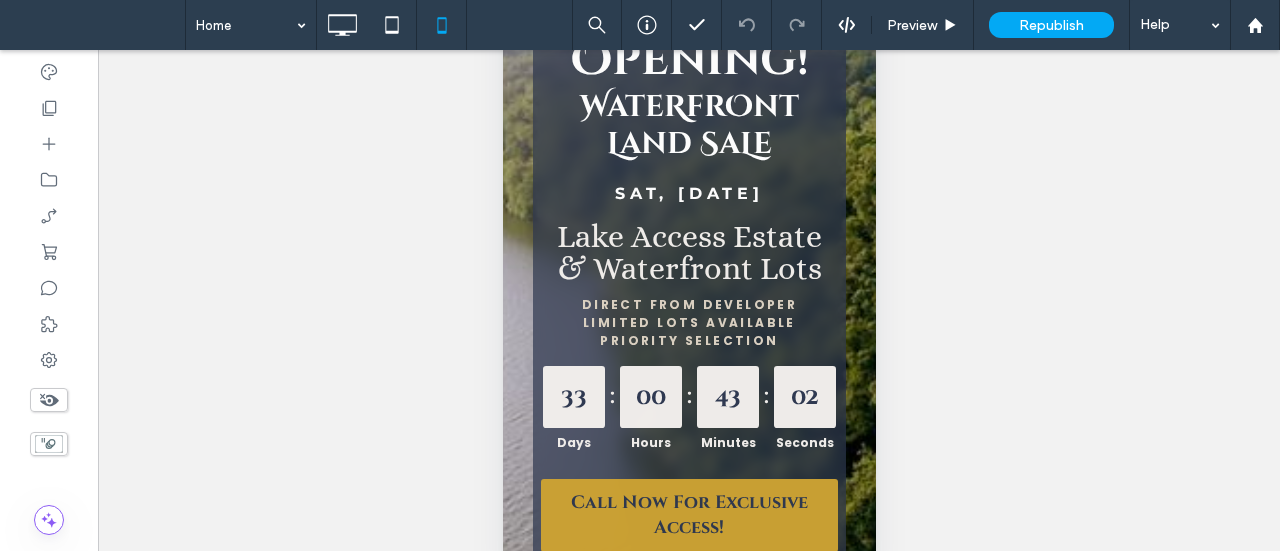 click on "Unhide?
Yes
Unhide?
Yes
Unhide?
Yes
Unhide?
Yes
Unhide?
Yes" at bounding box center [689, 325] 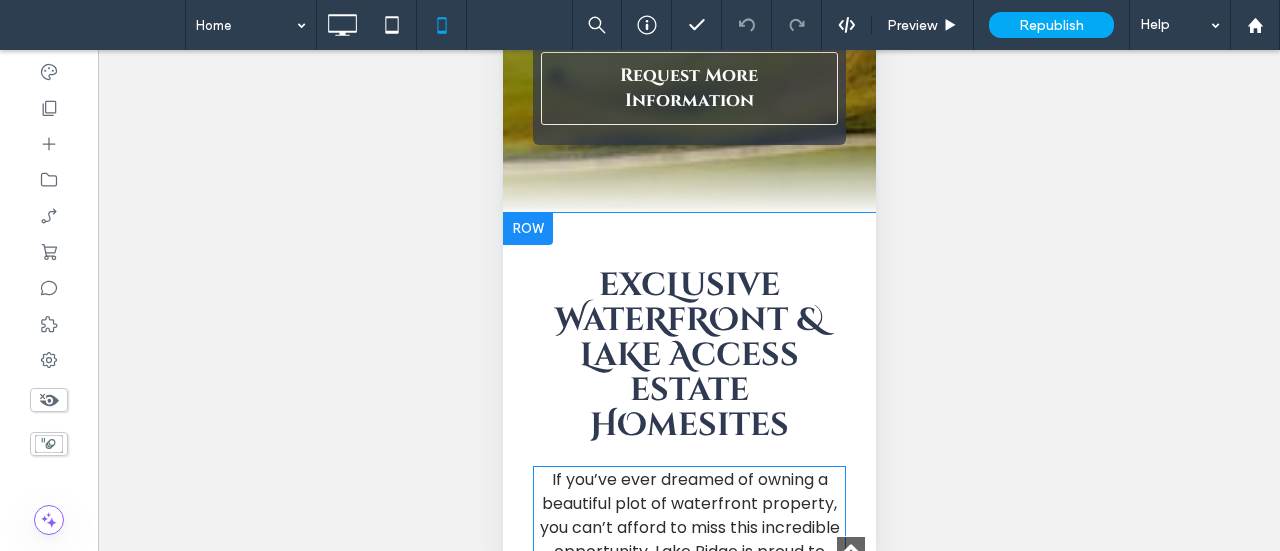scroll, scrollTop: 600, scrollLeft: 0, axis: vertical 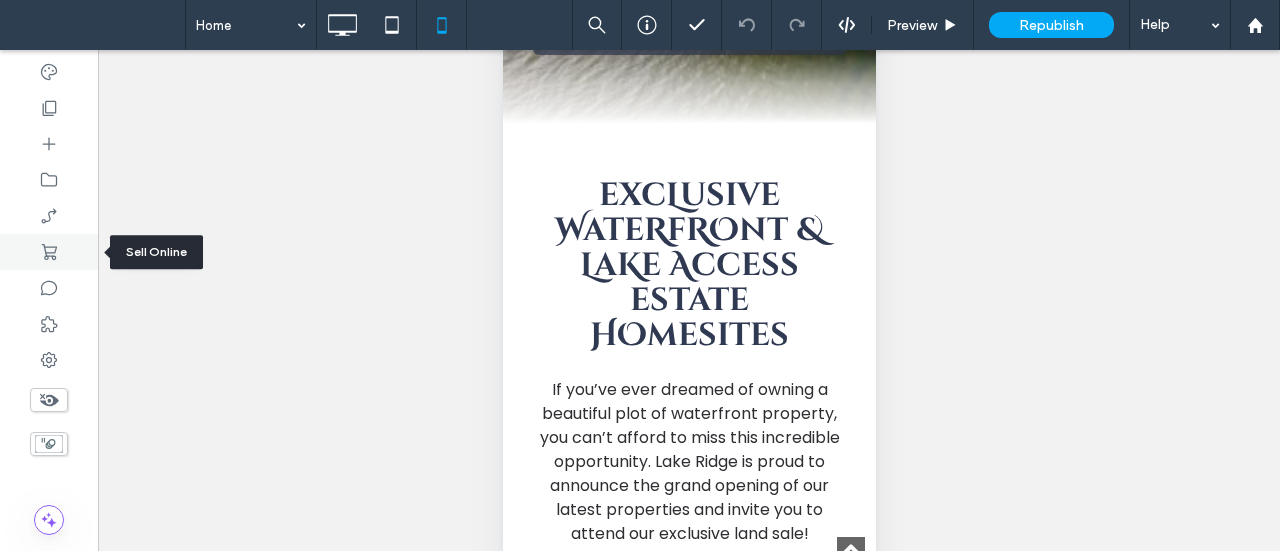 click at bounding box center (49, 252) 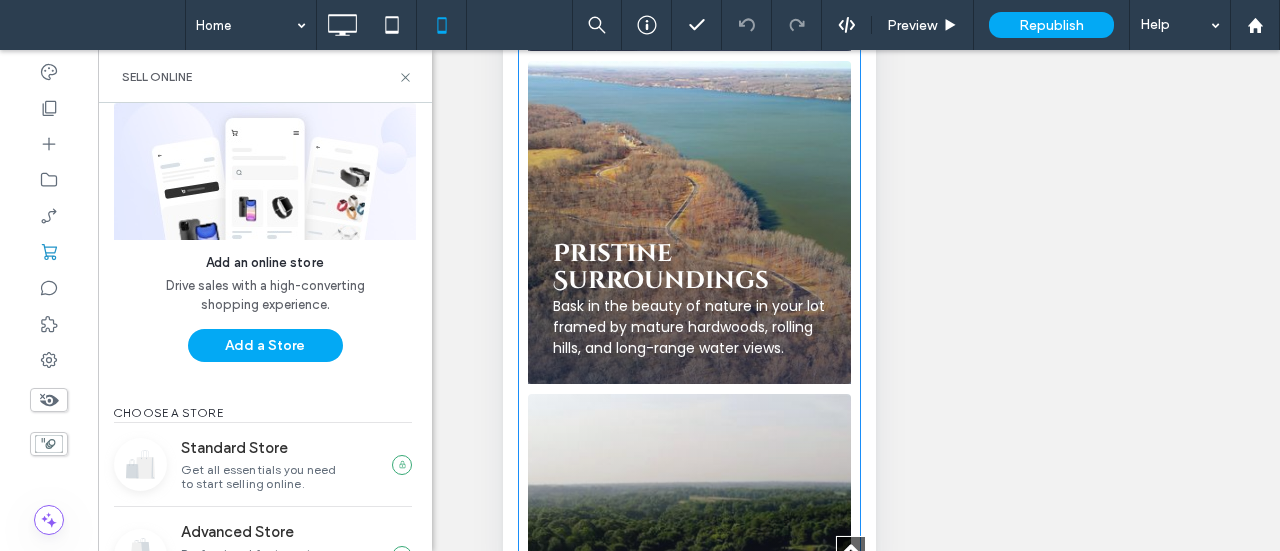 scroll, scrollTop: 2900, scrollLeft: 0, axis: vertical 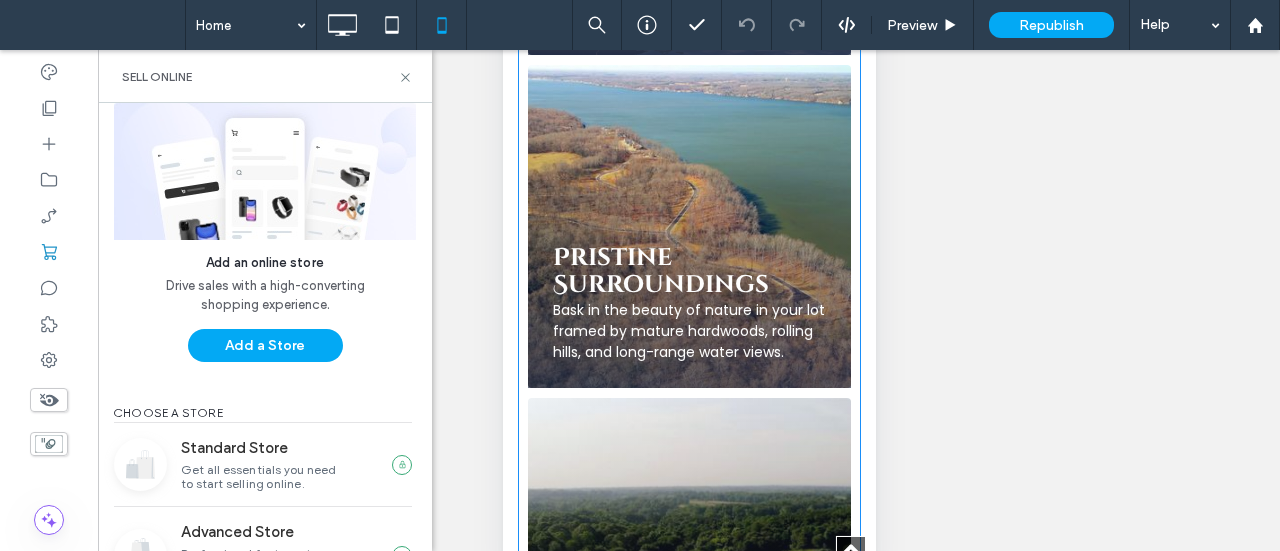 click at bounding box center (688, 226) 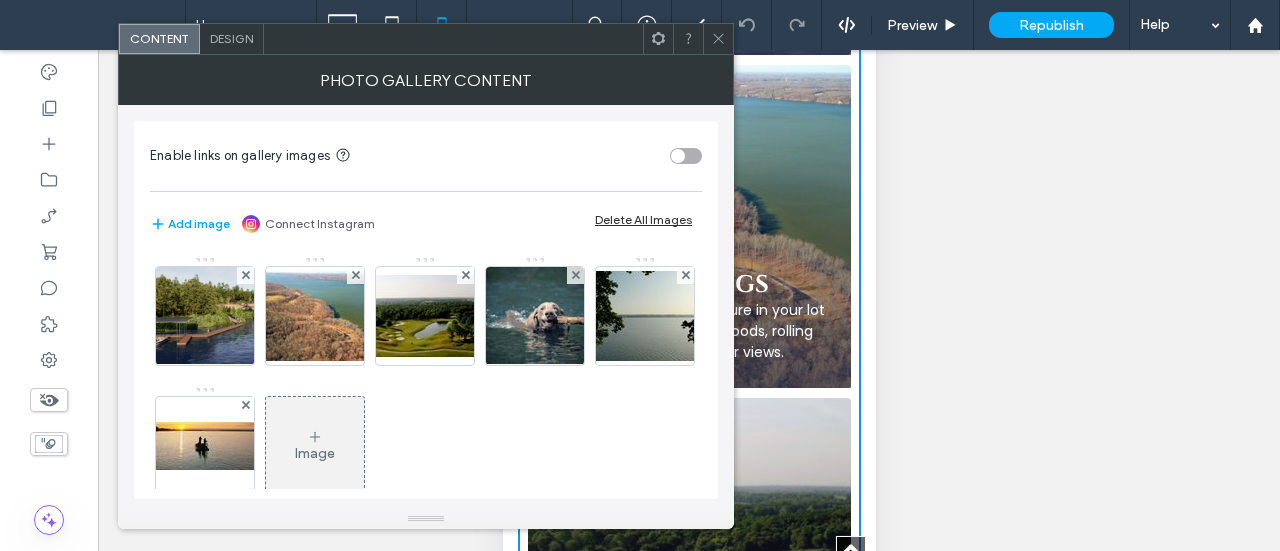 click on "Unhide?
Yes
Unhide?
Yes
Unhide?
Yes
Unhide?
Yes
Unhide?
Yes" at bounding box center [689, 325] 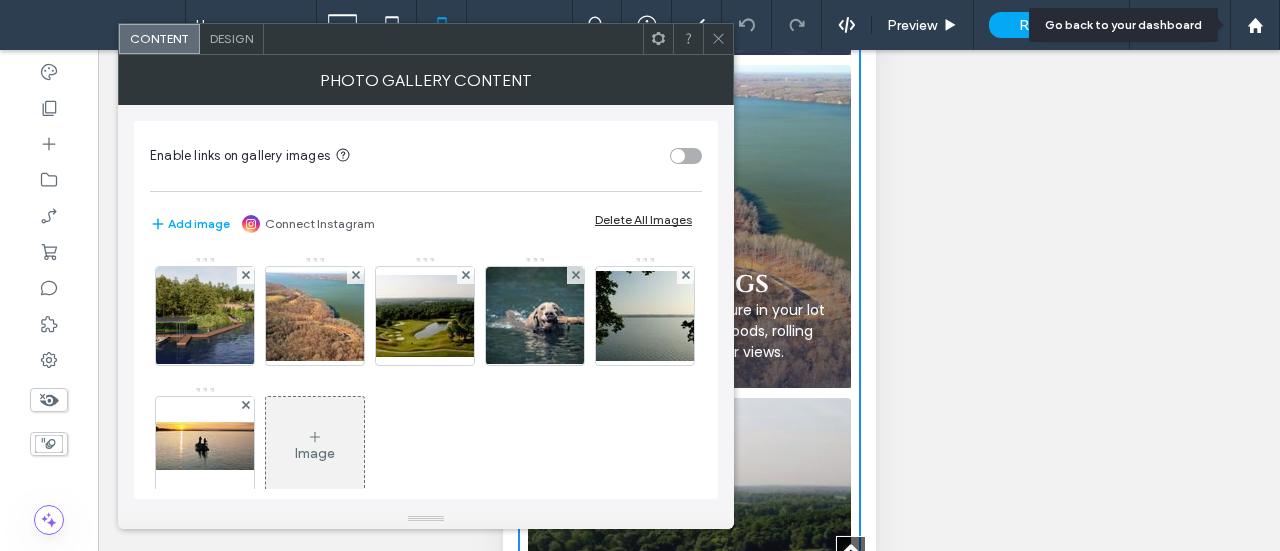 drag, startPoint x: 1258, startPoint y: 26, endPoint x: 1045, endPoint y: 73, distance: 218.12383 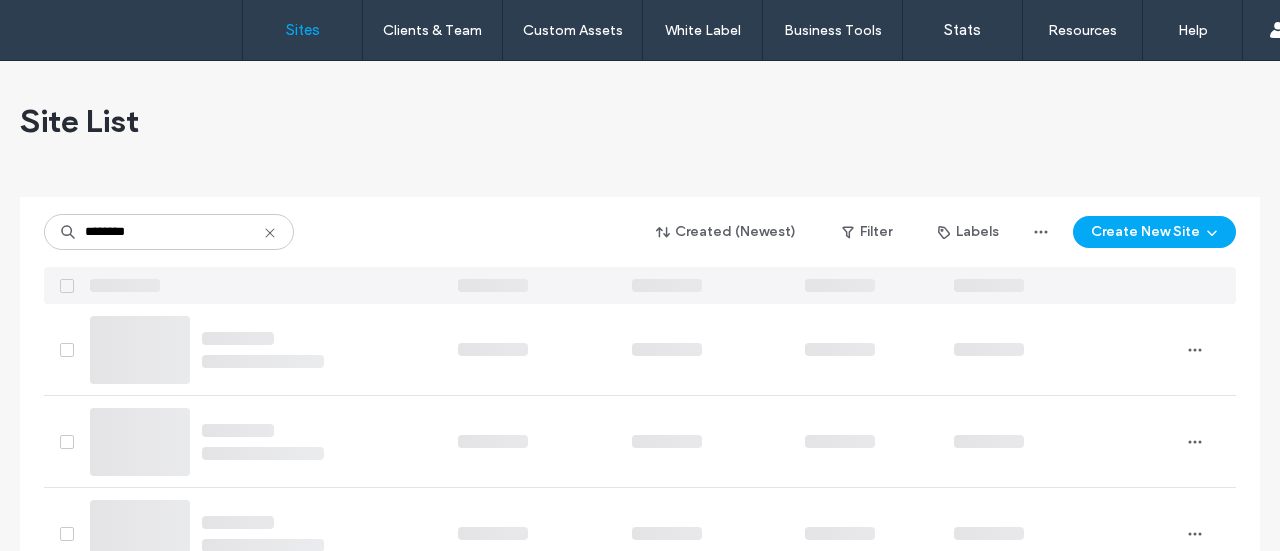 scroll, scrollTop: 0, scrollLeft: 0, axis: both 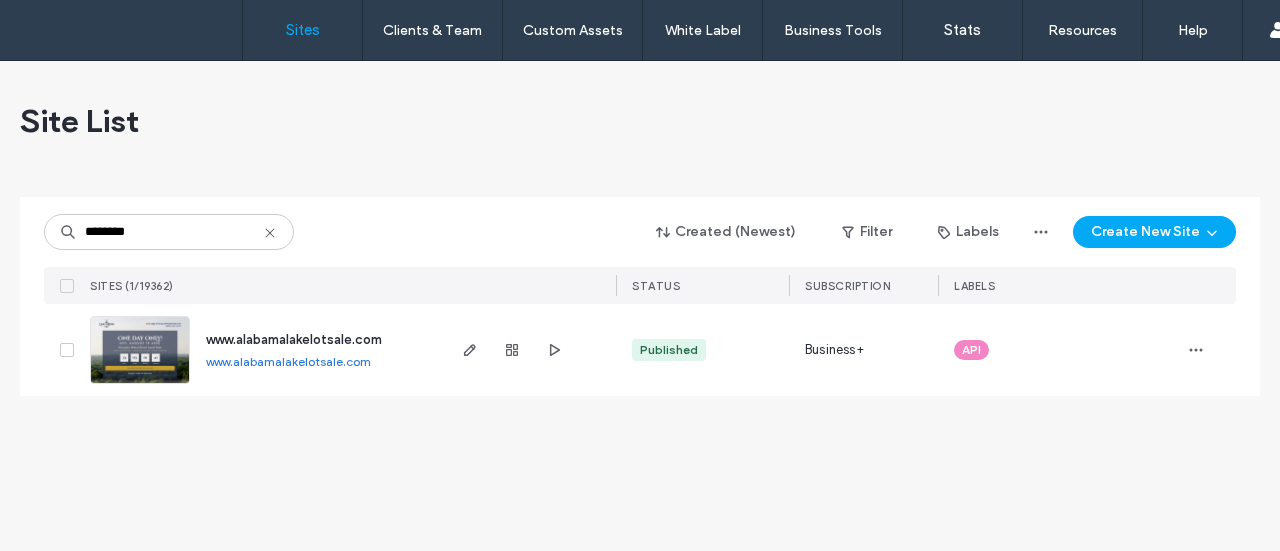 click at bounding box center [140, 385] 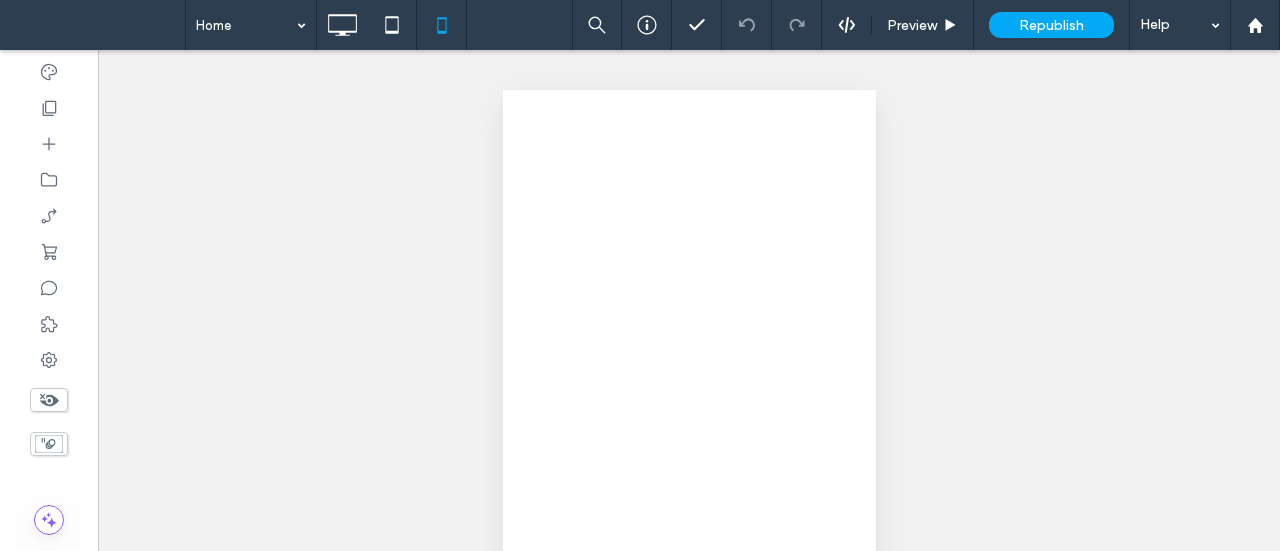 scroll, scrollTop: 0, scrollLeft: 0, axis: both 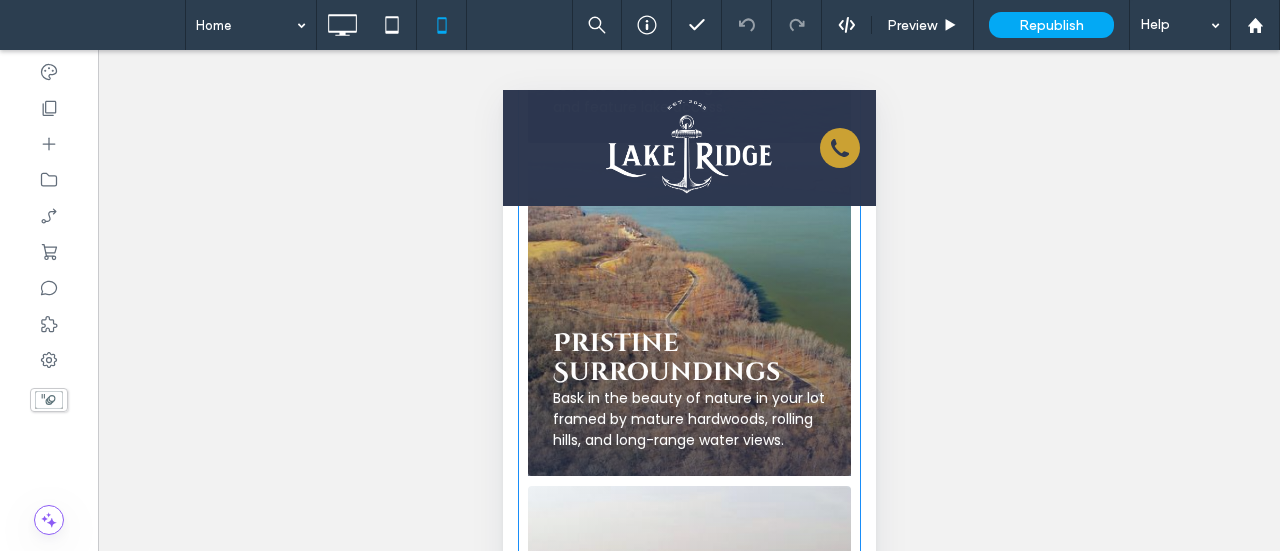 click at bounding box center (688, 314) 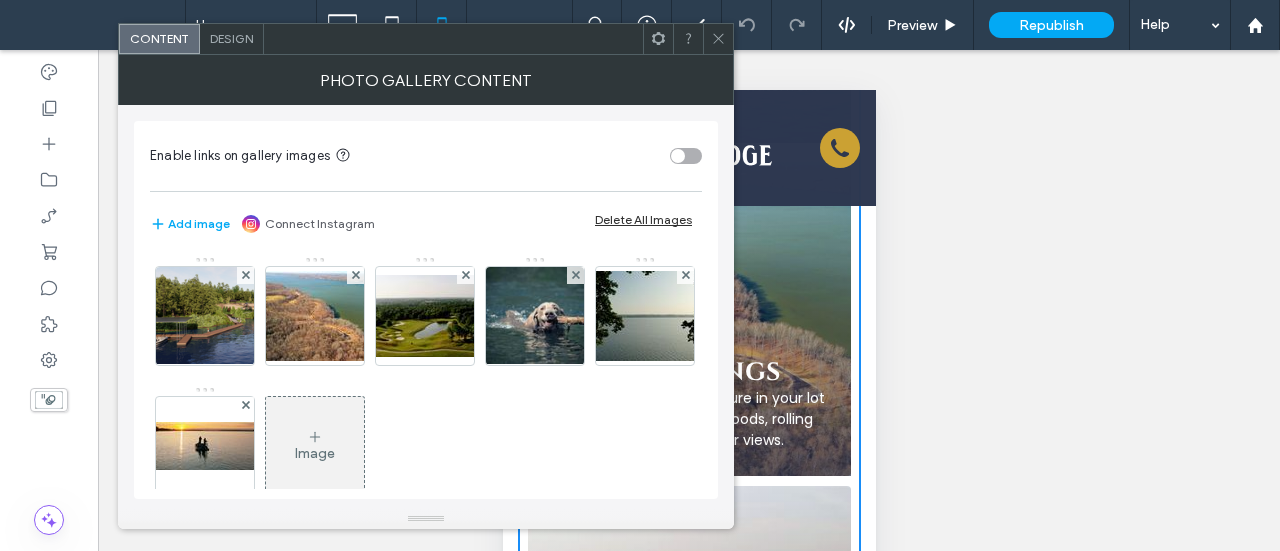 click on "Design" at bounding box center (232, 39) 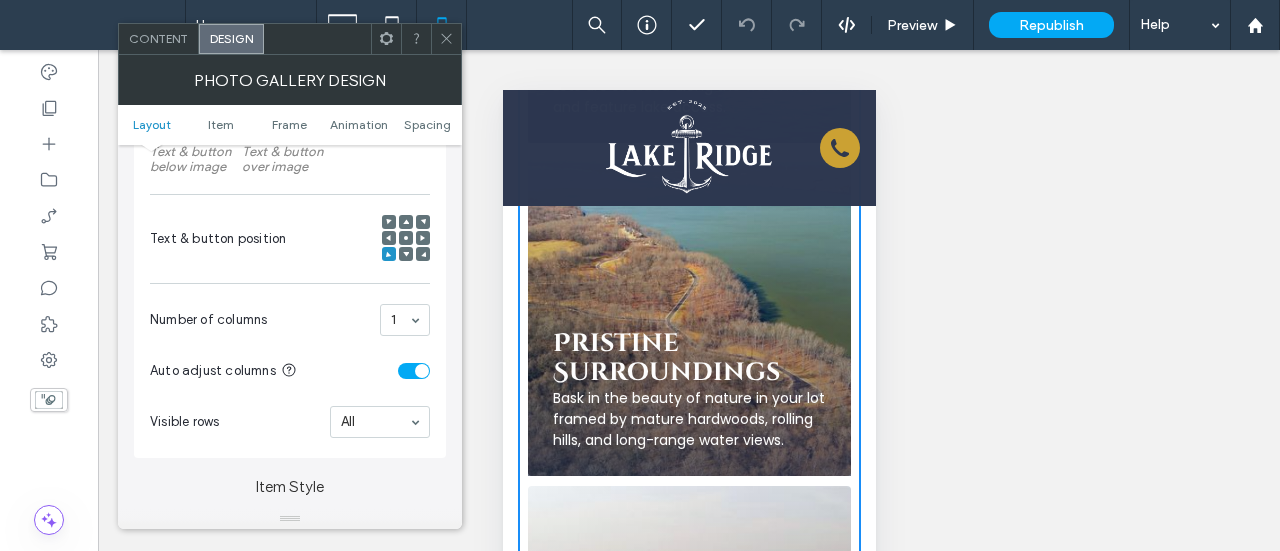 scroll, scrollTop: 500, scrollLeft: 0, axis: vertical 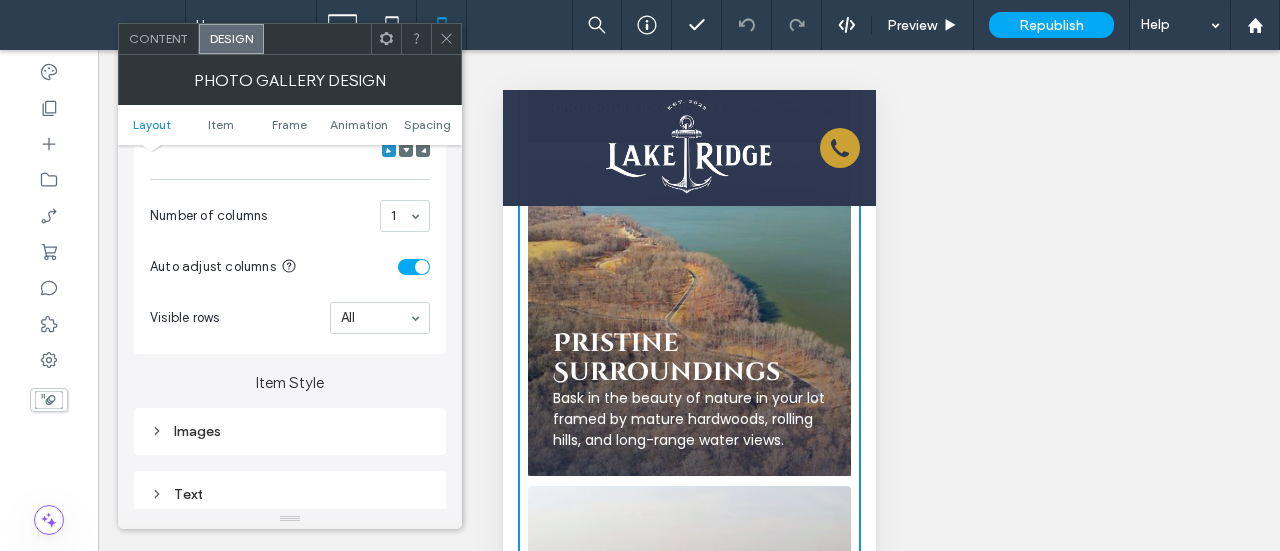 click on "Text" at bounding box center (290, 494) 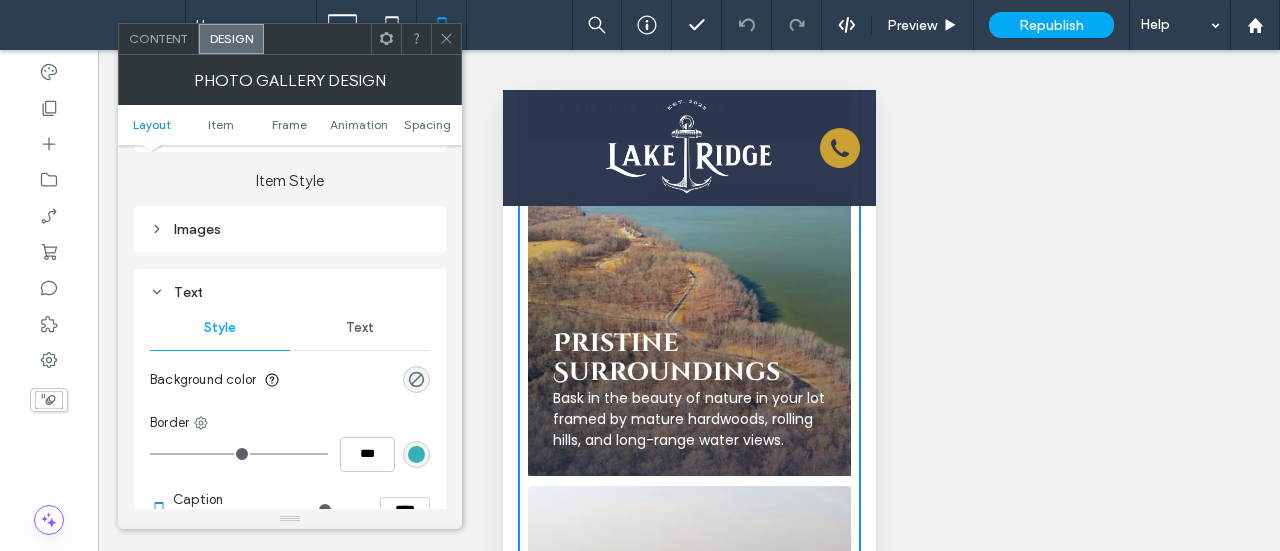 scroll, scrollTop: 700, scrollLeft: 0, axis: vertical 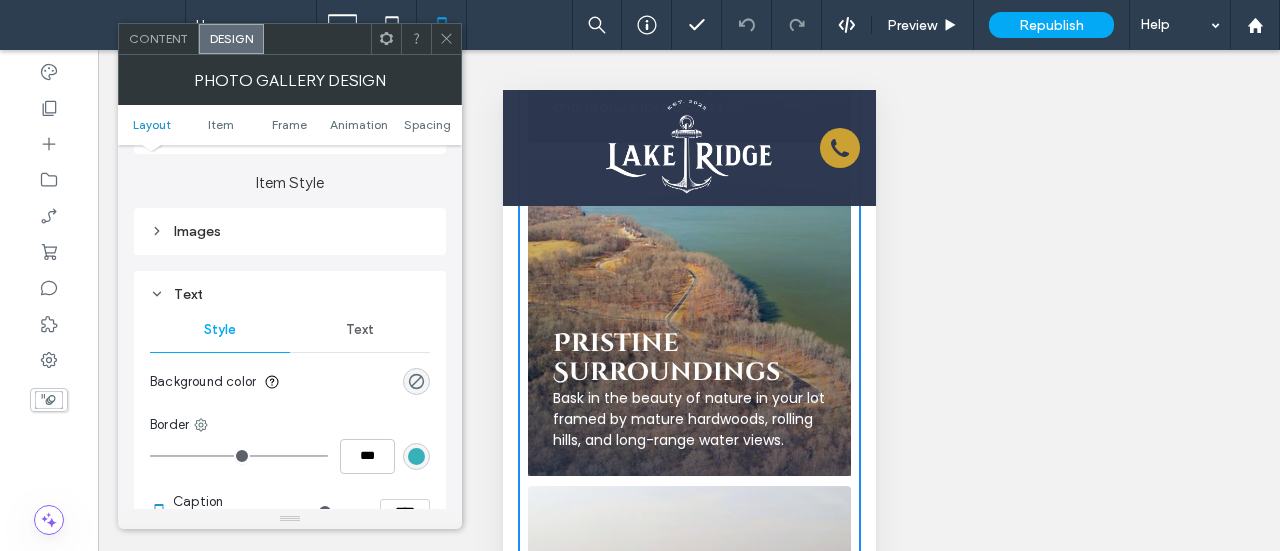 click on "Text" at bounding box center [360, 330] 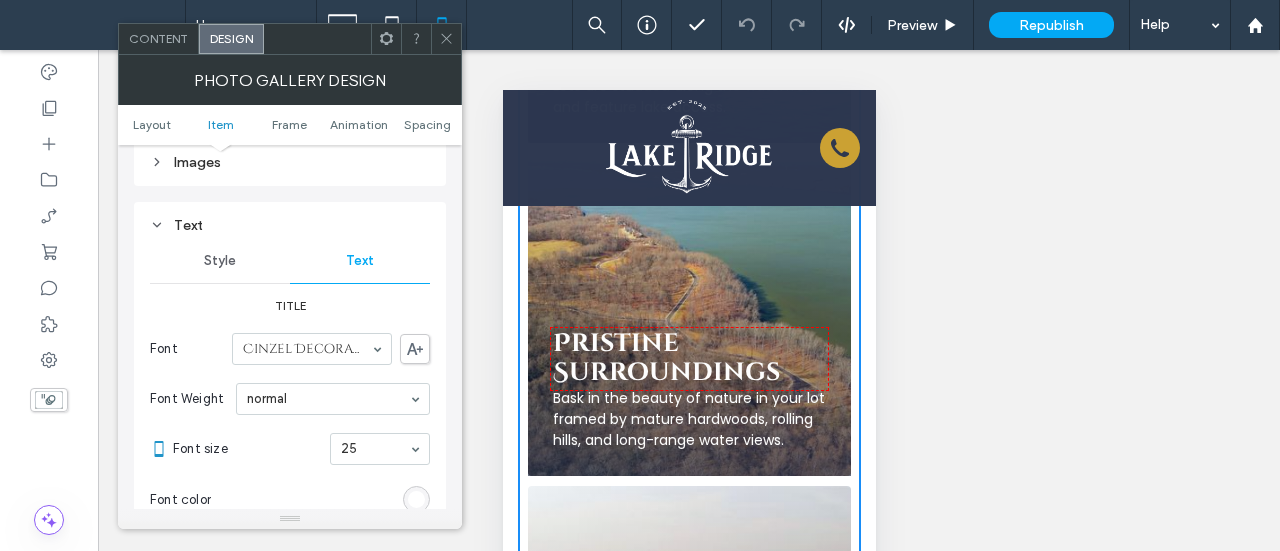 scroll, scrollTop: 800, scrollLeft: 0, axis: vertical 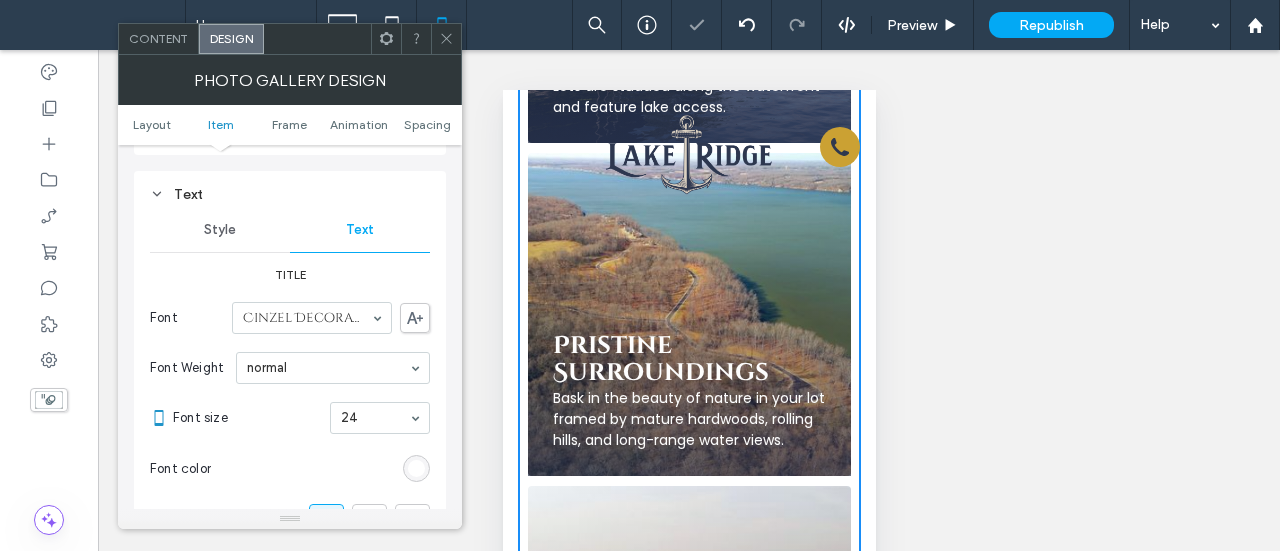 click 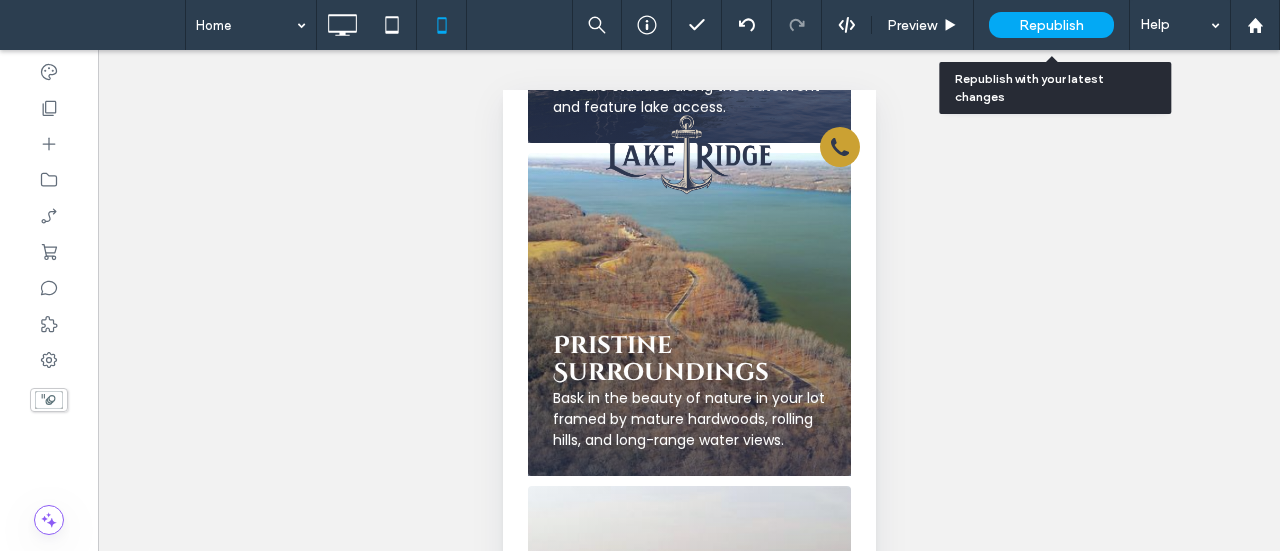 click on "Republish" at bounding box center [1051, 25] 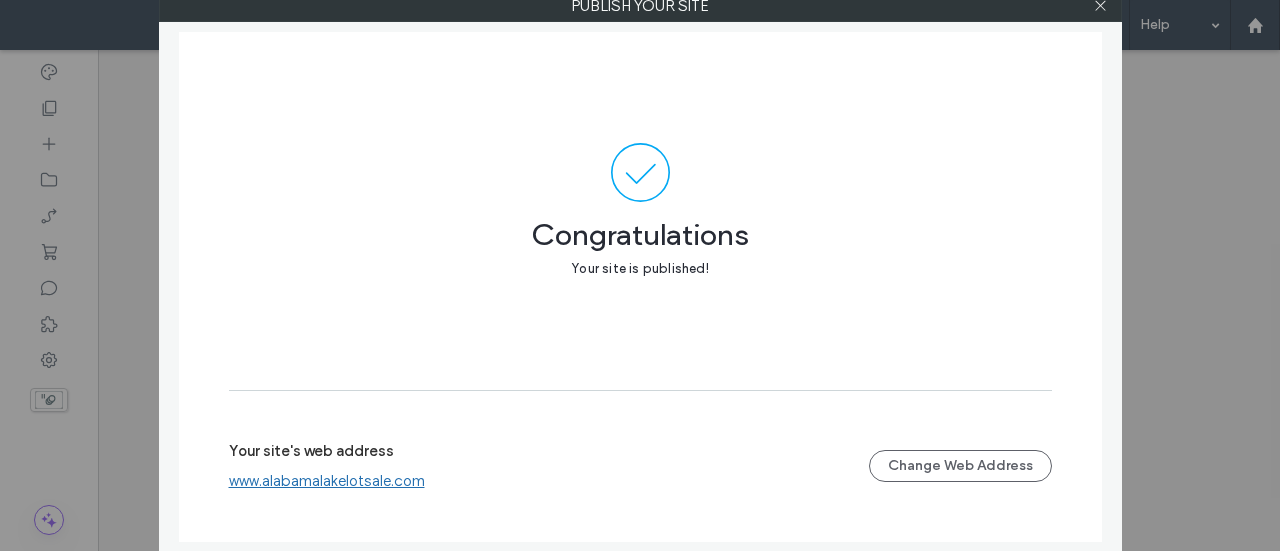 click at bounding box center (640, 172) 